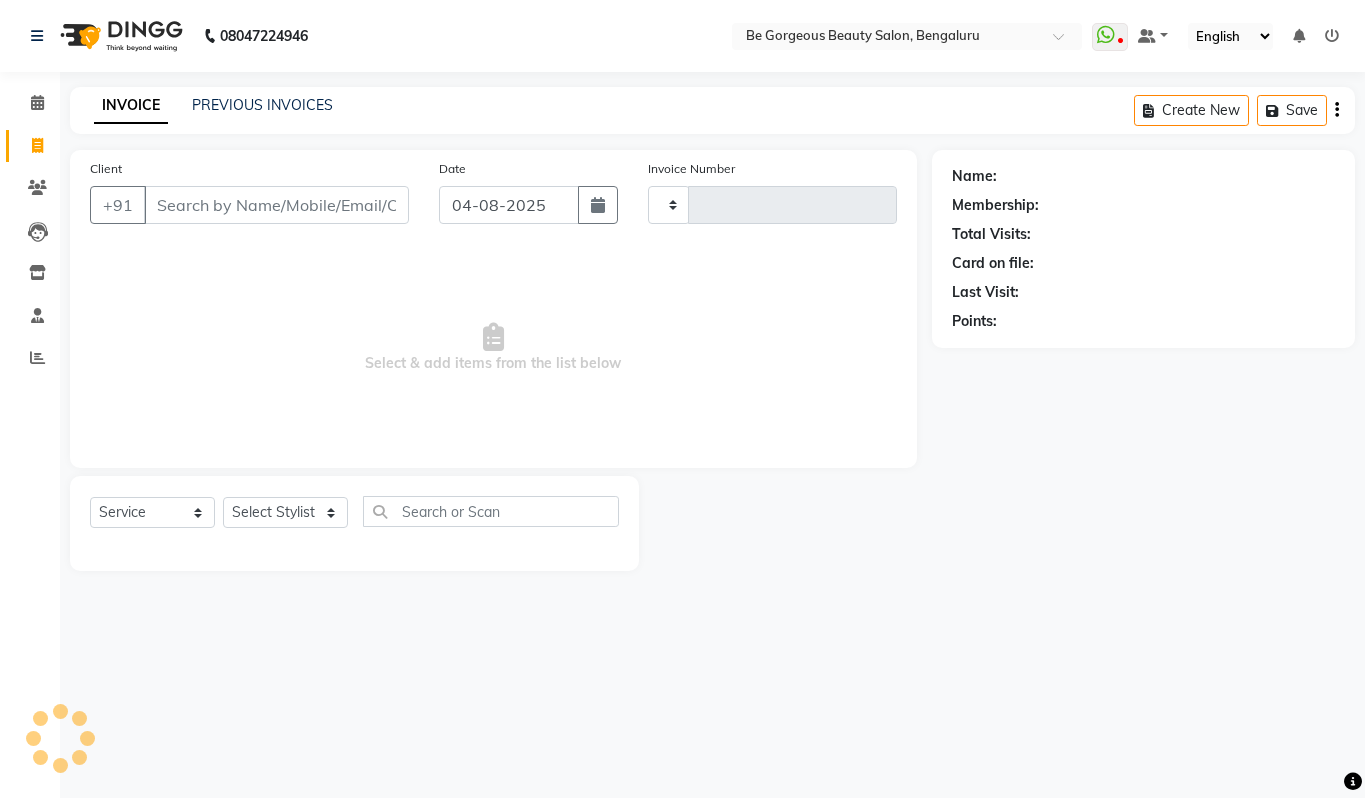 select on "service" 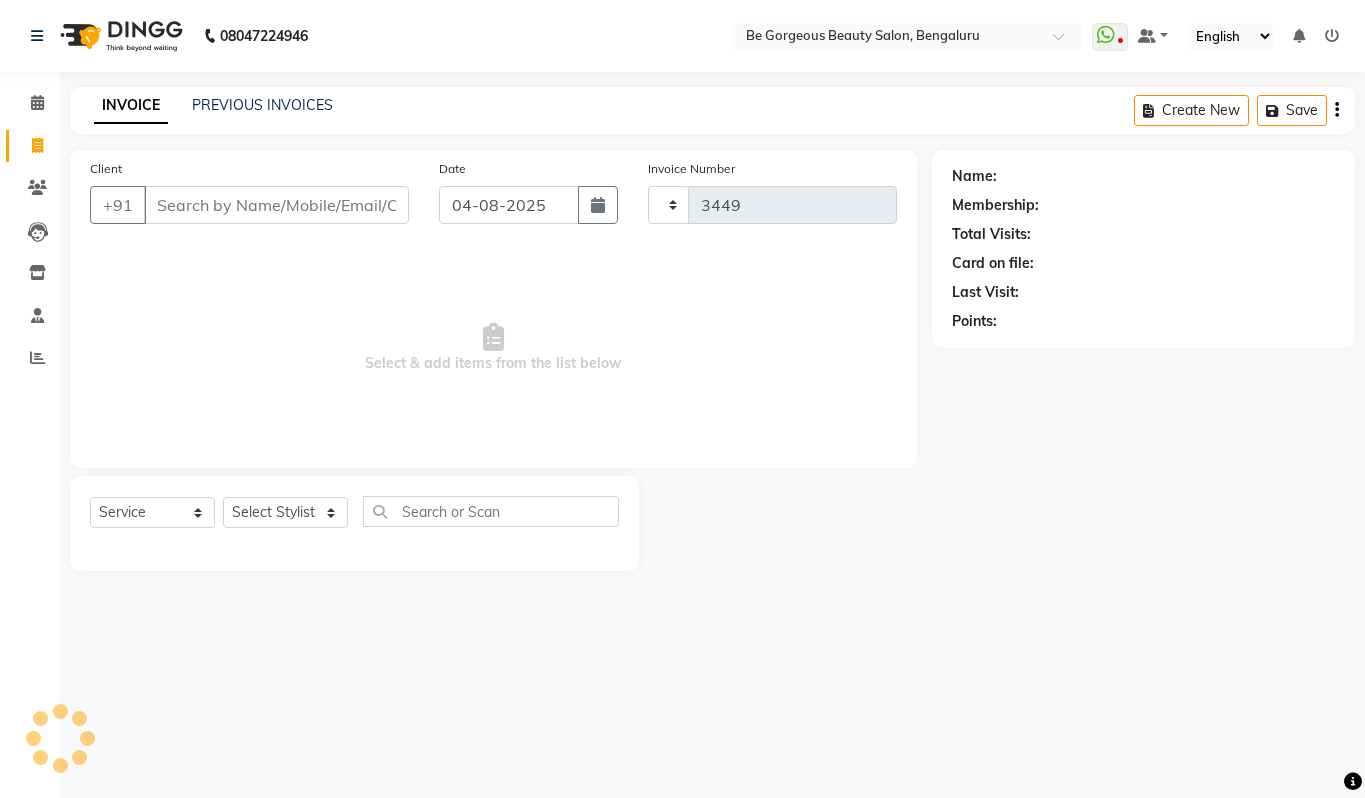 scroll, scrollTop: 0, scrollLeft: 0, axis: both 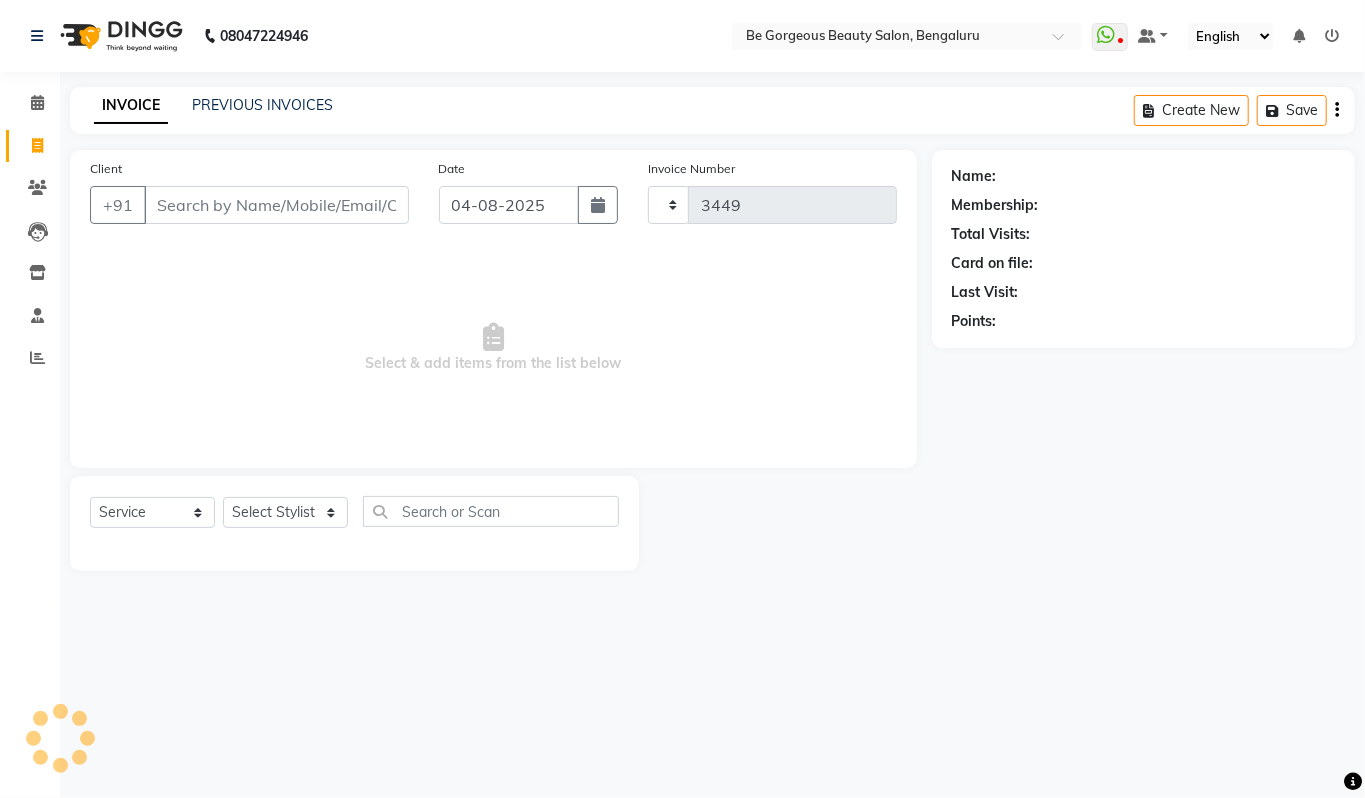 select on "5405" 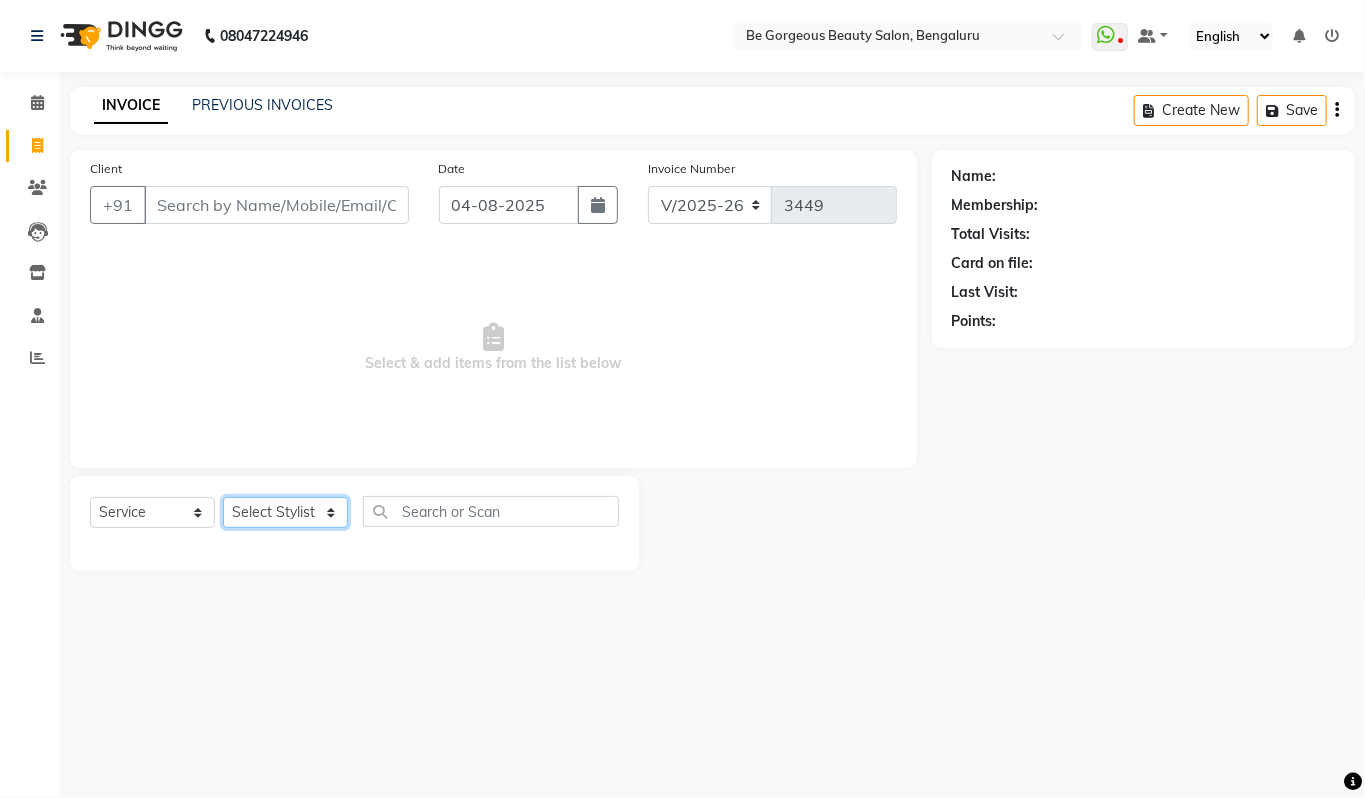 drag, startPoint x: 288, startPoint y: 506, endPoint x: 277, endPoint y: 388, distance: 118.511604 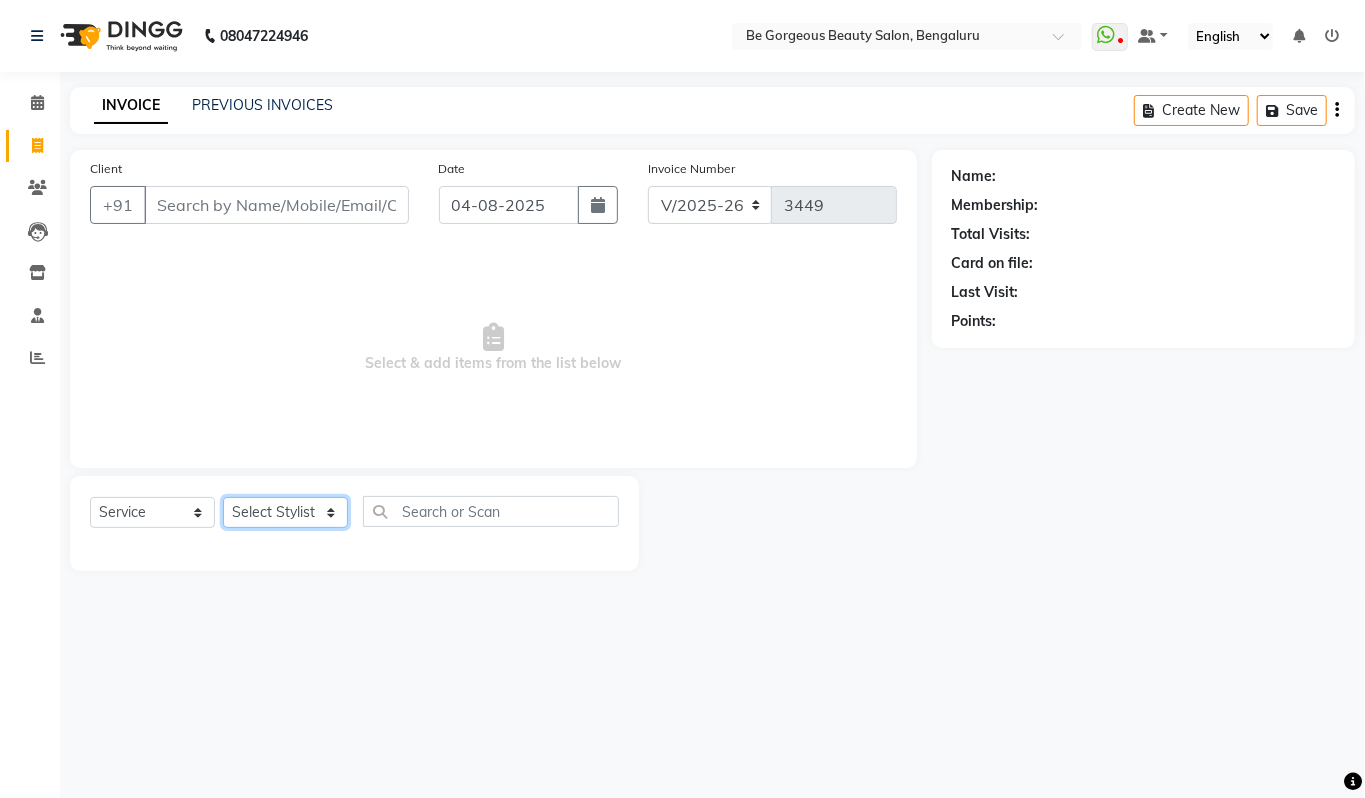 select on "36204" 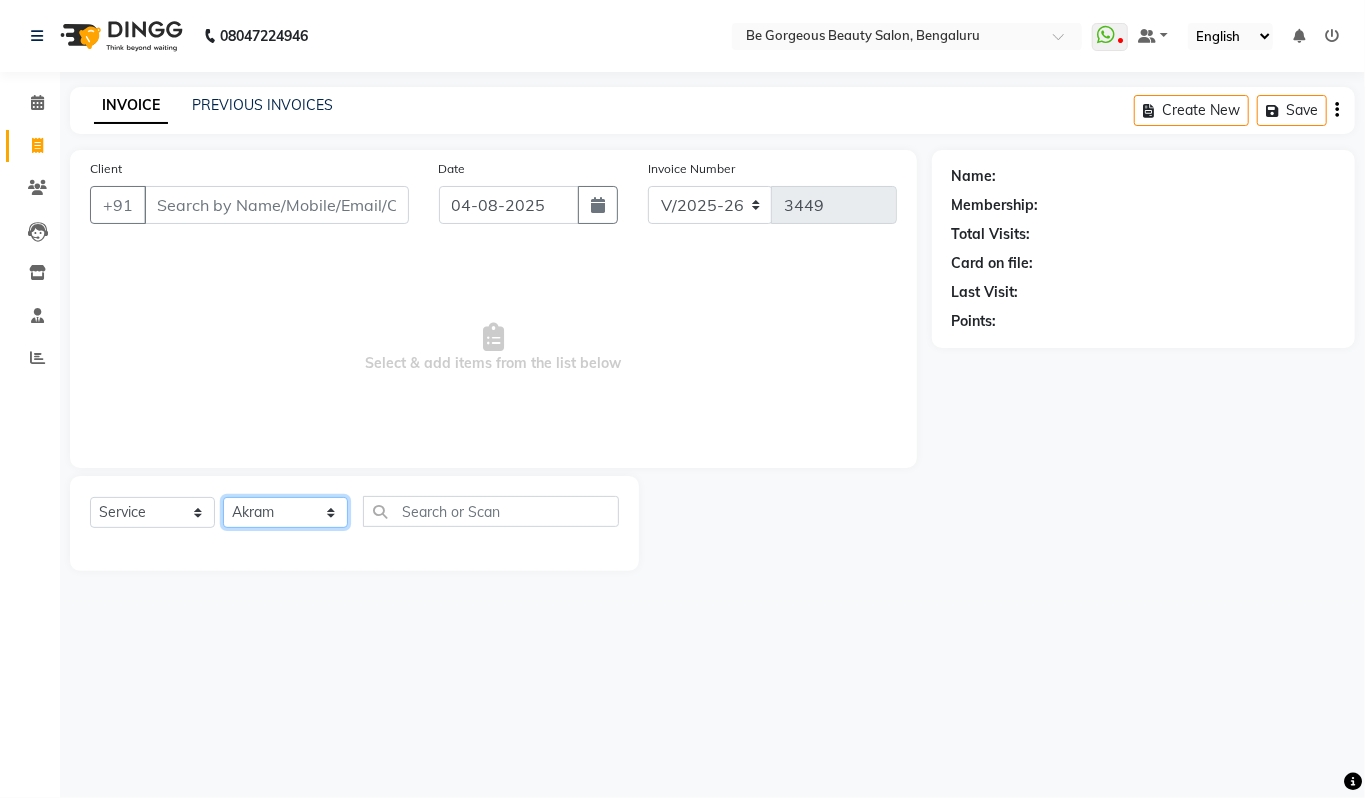click on "Select Stylist Akram Anas Gayatri lata Manager Munu Pooja Rehbar Romi Talib Wajid" 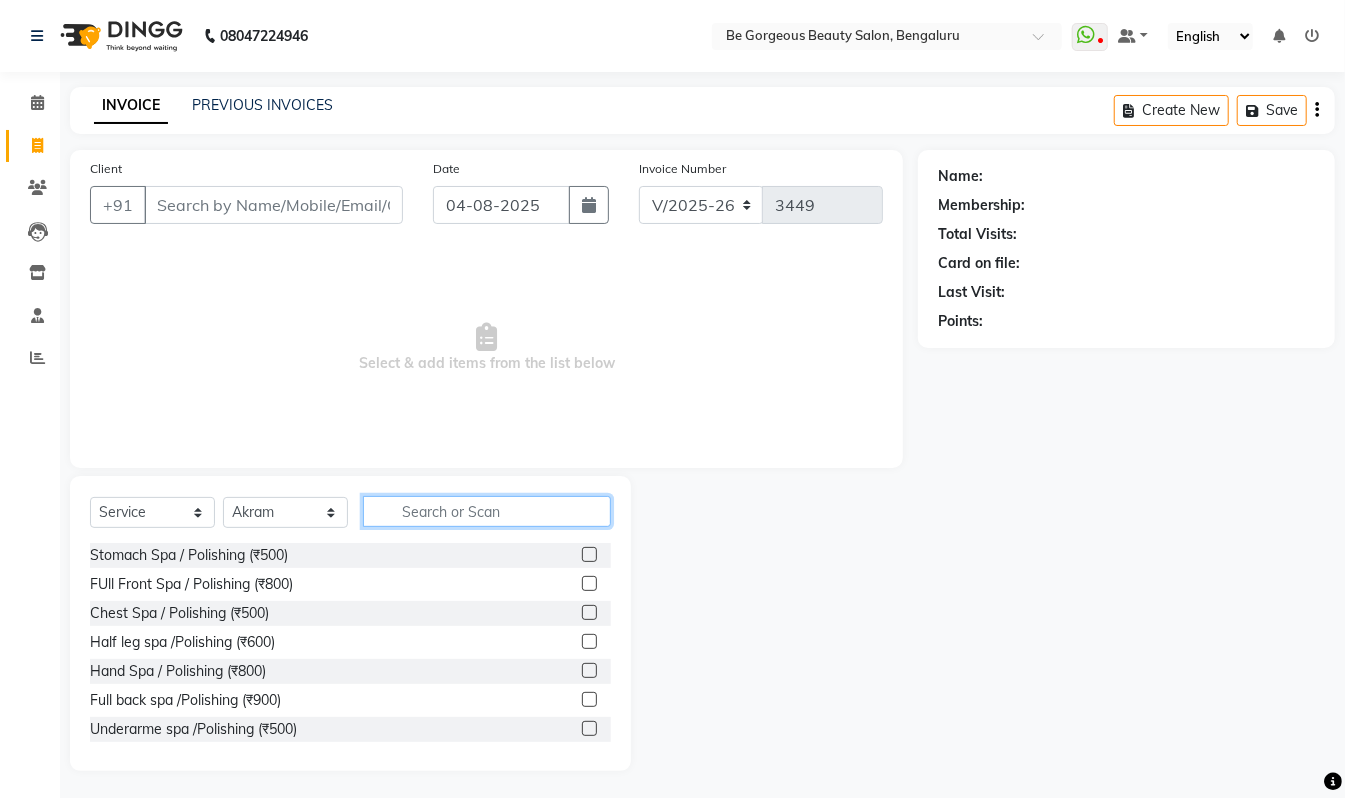 click 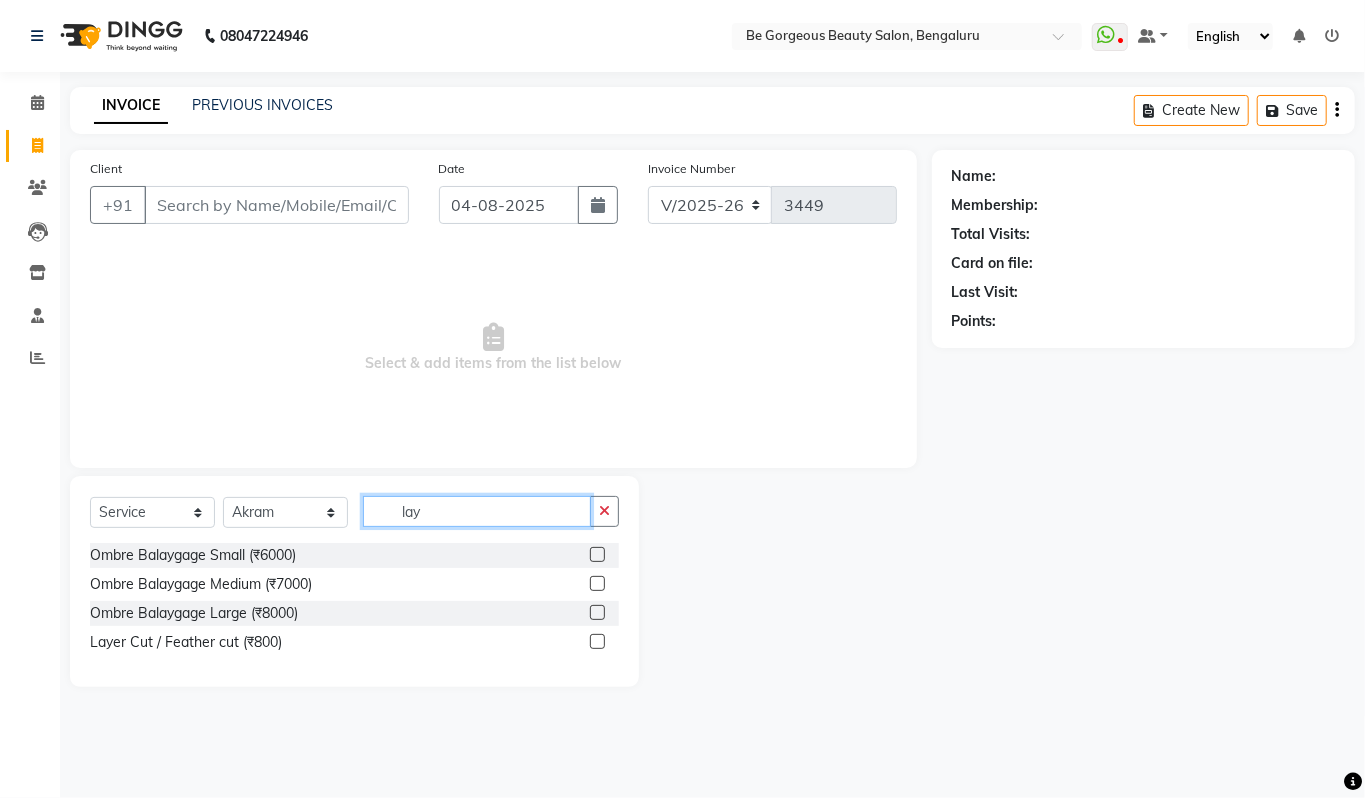 type on "lay" 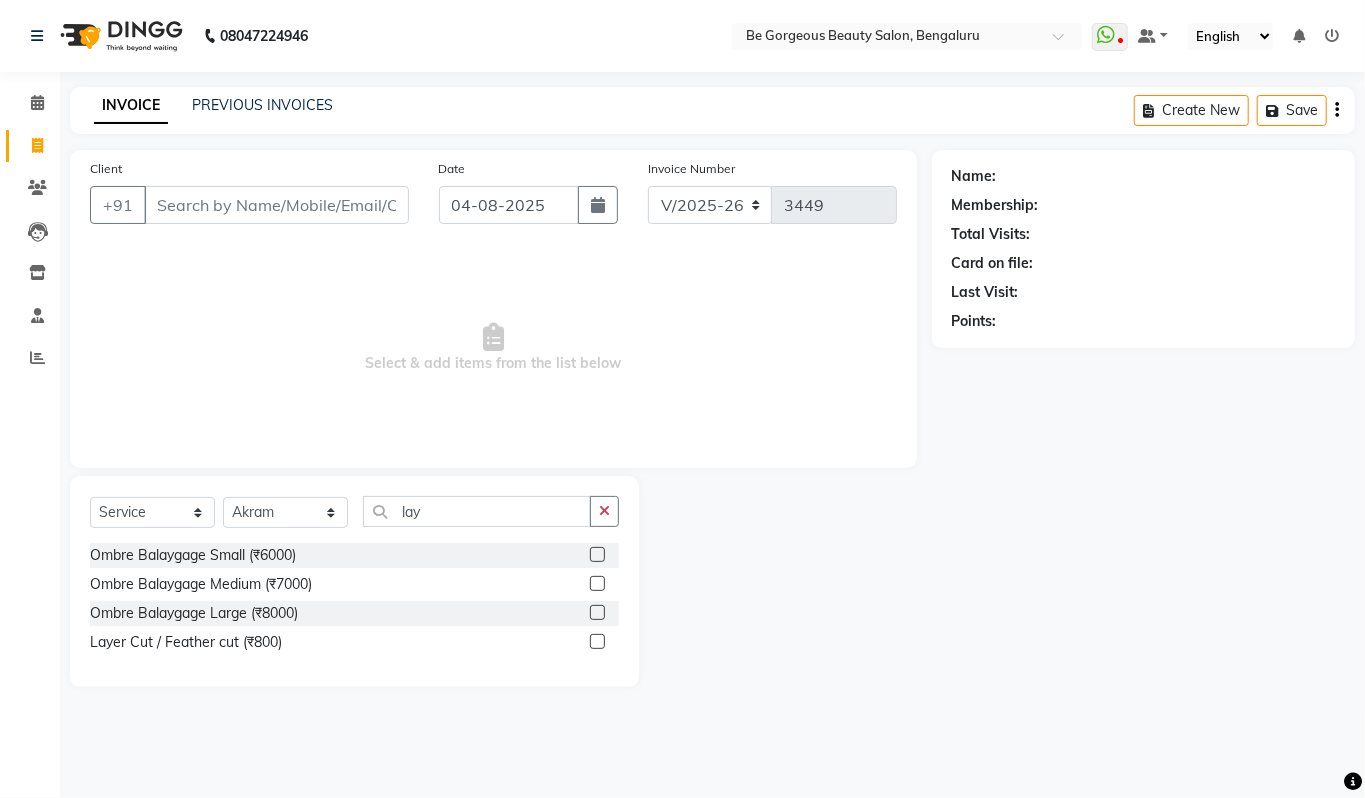 click 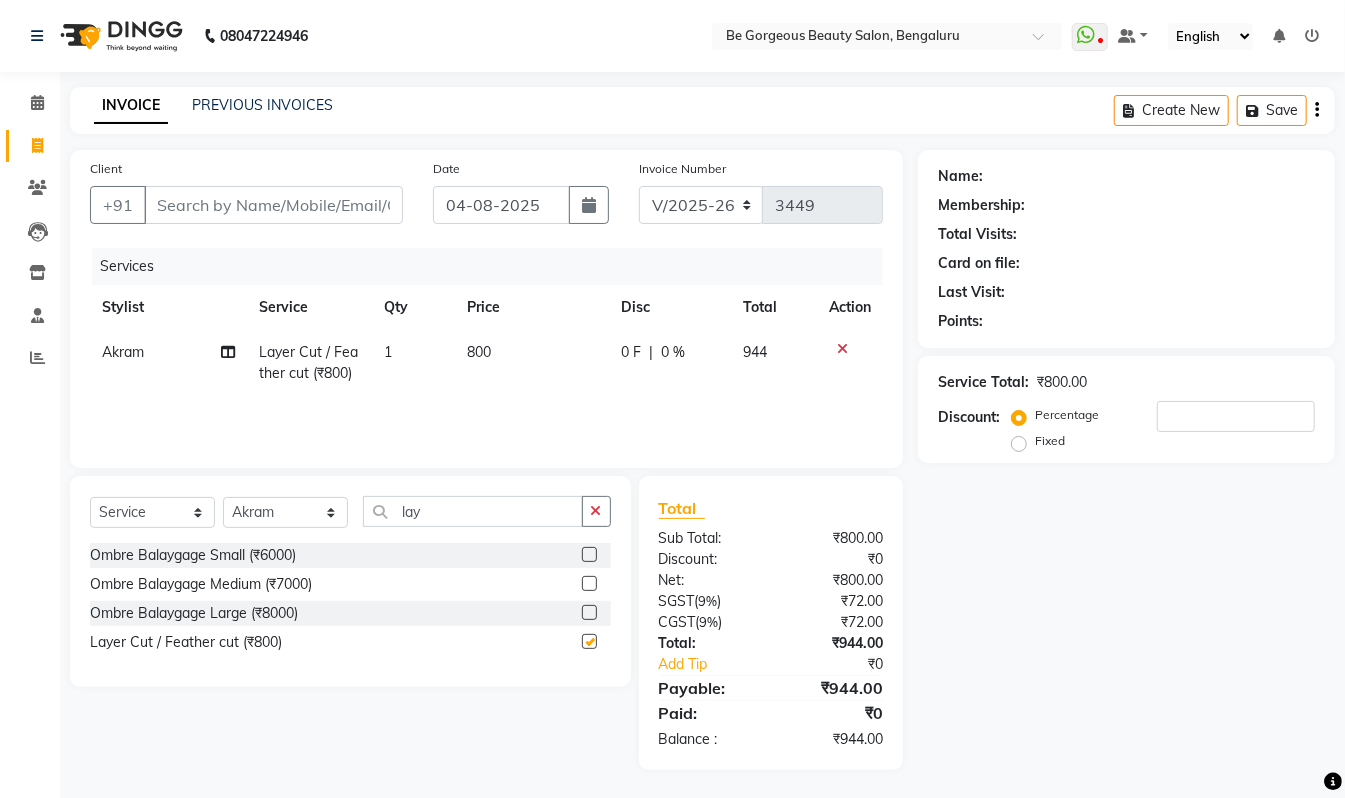 checkbox on "false" 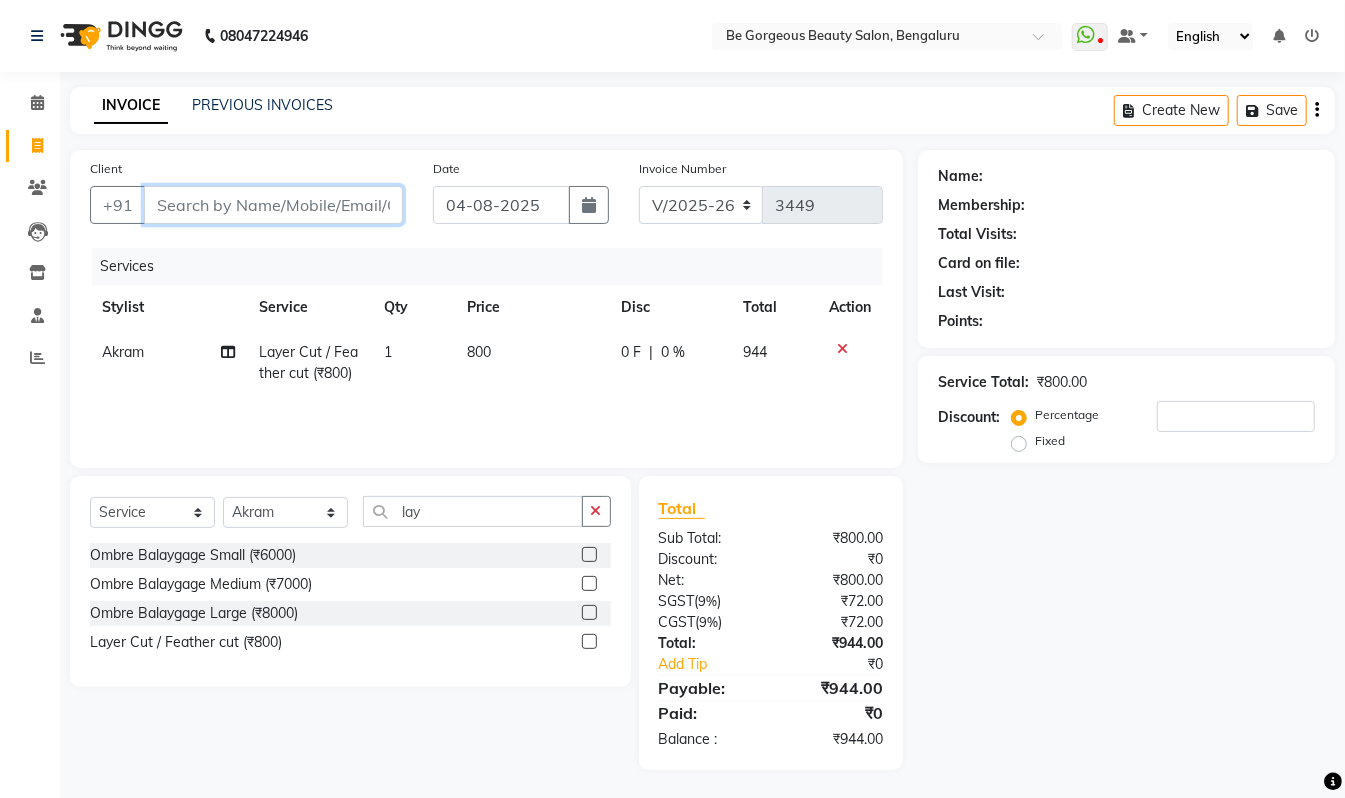 click on "Client" at bounding box center [273, 205] 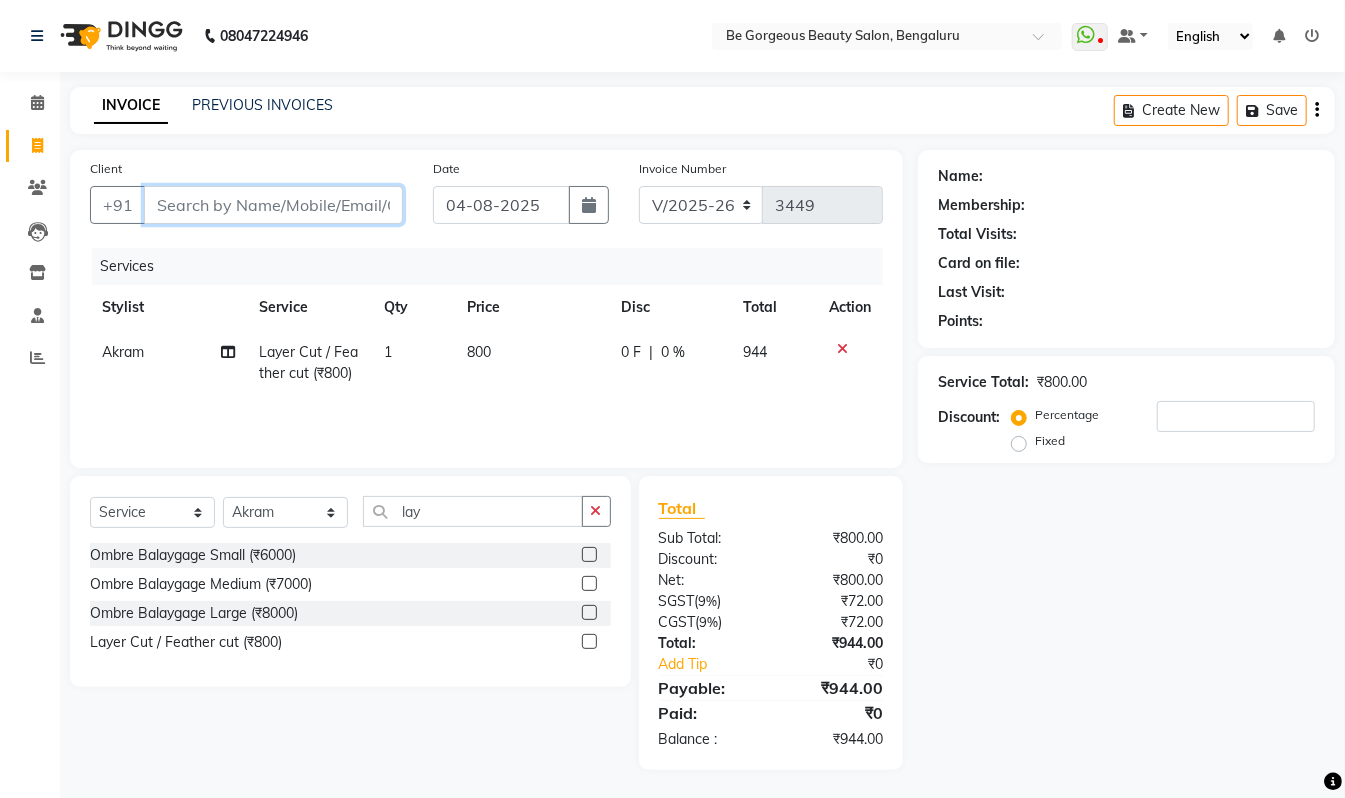 type on "8" 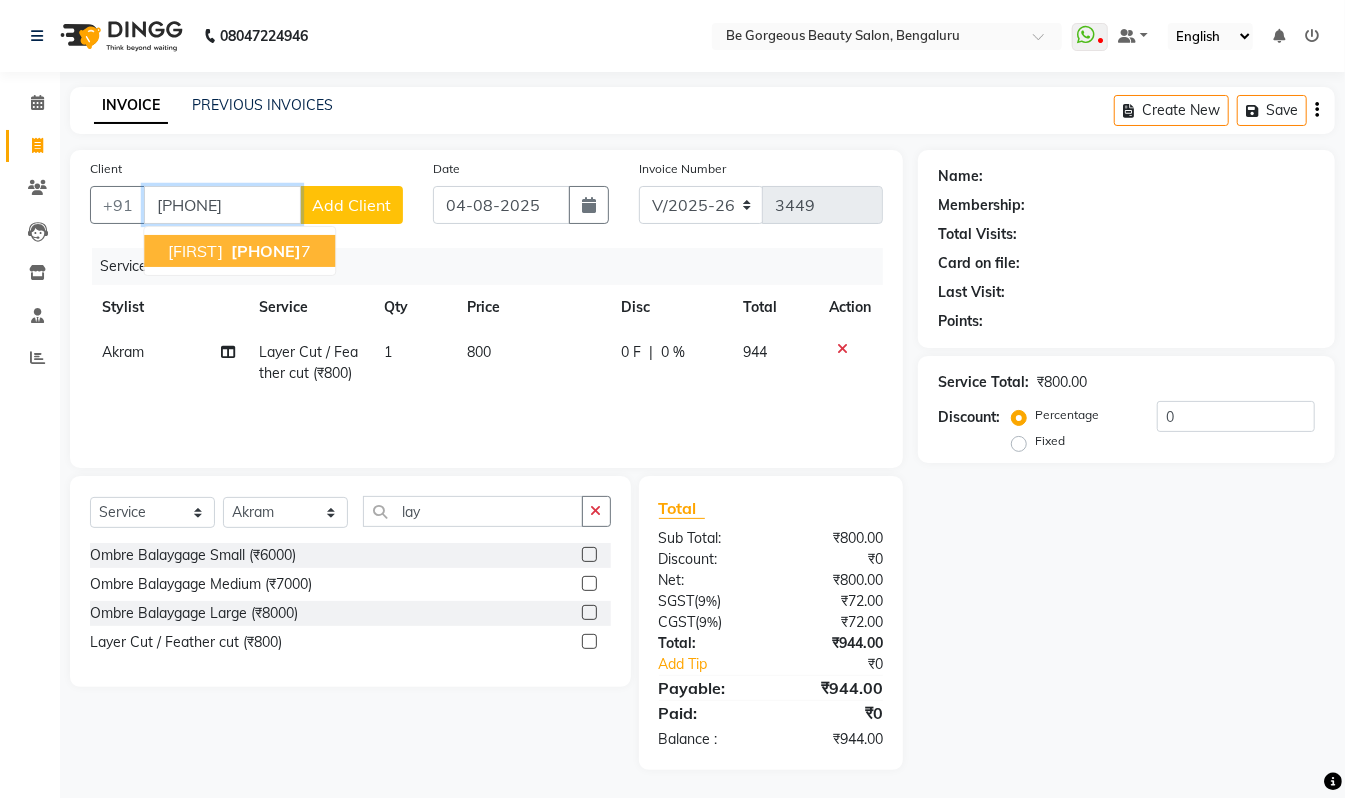 click on "[PHONE]" at bounding box center [266, 251] 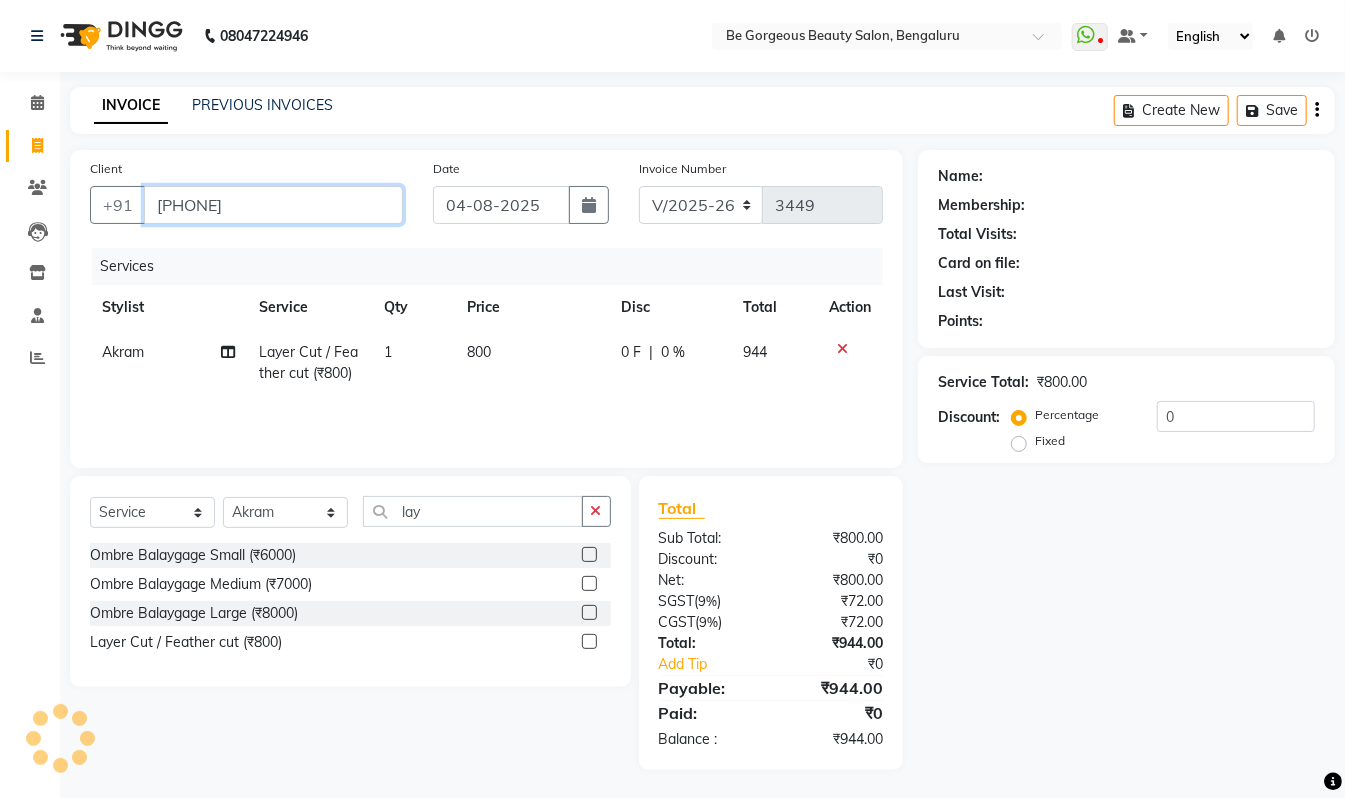 type on "[PHONE]" 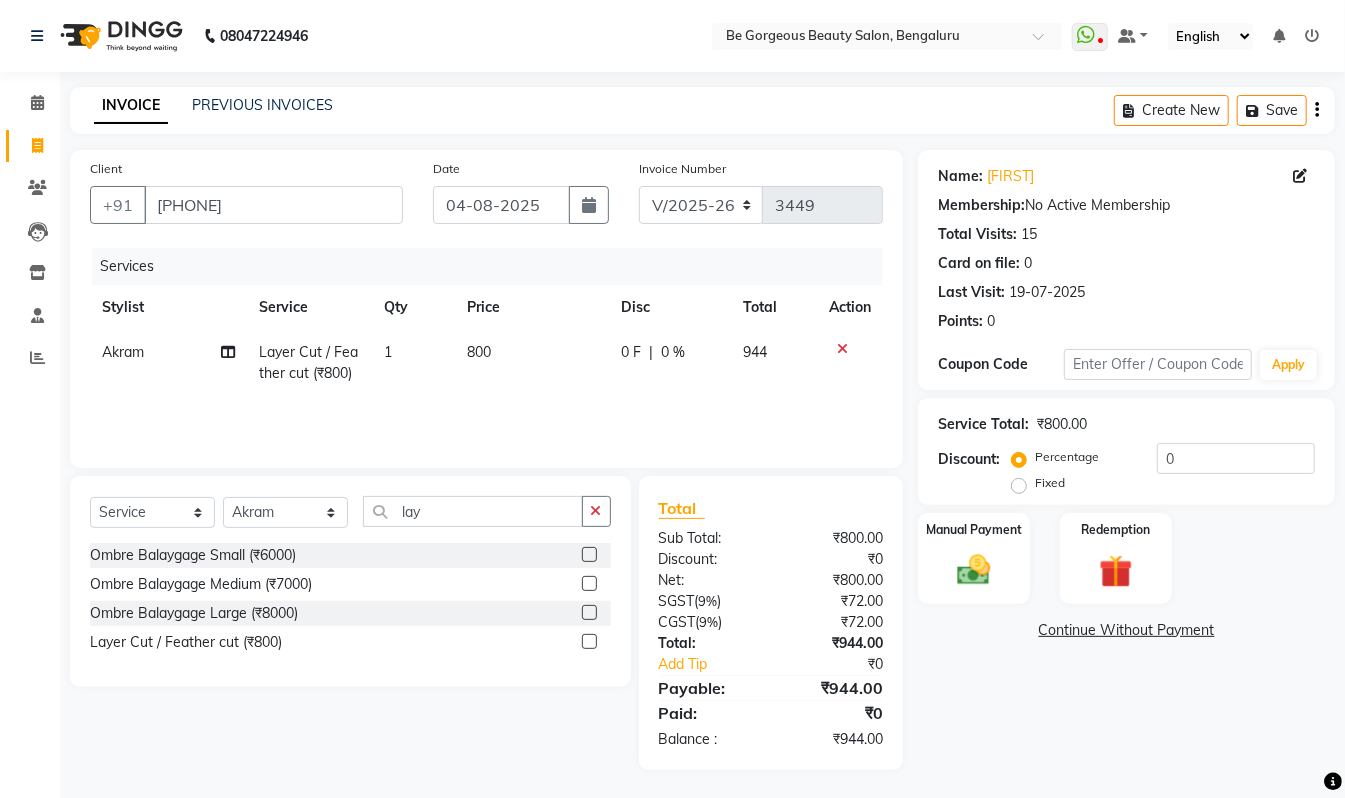 scroll, scrollTop: 2, scrollLeft: 0, axis: vertical 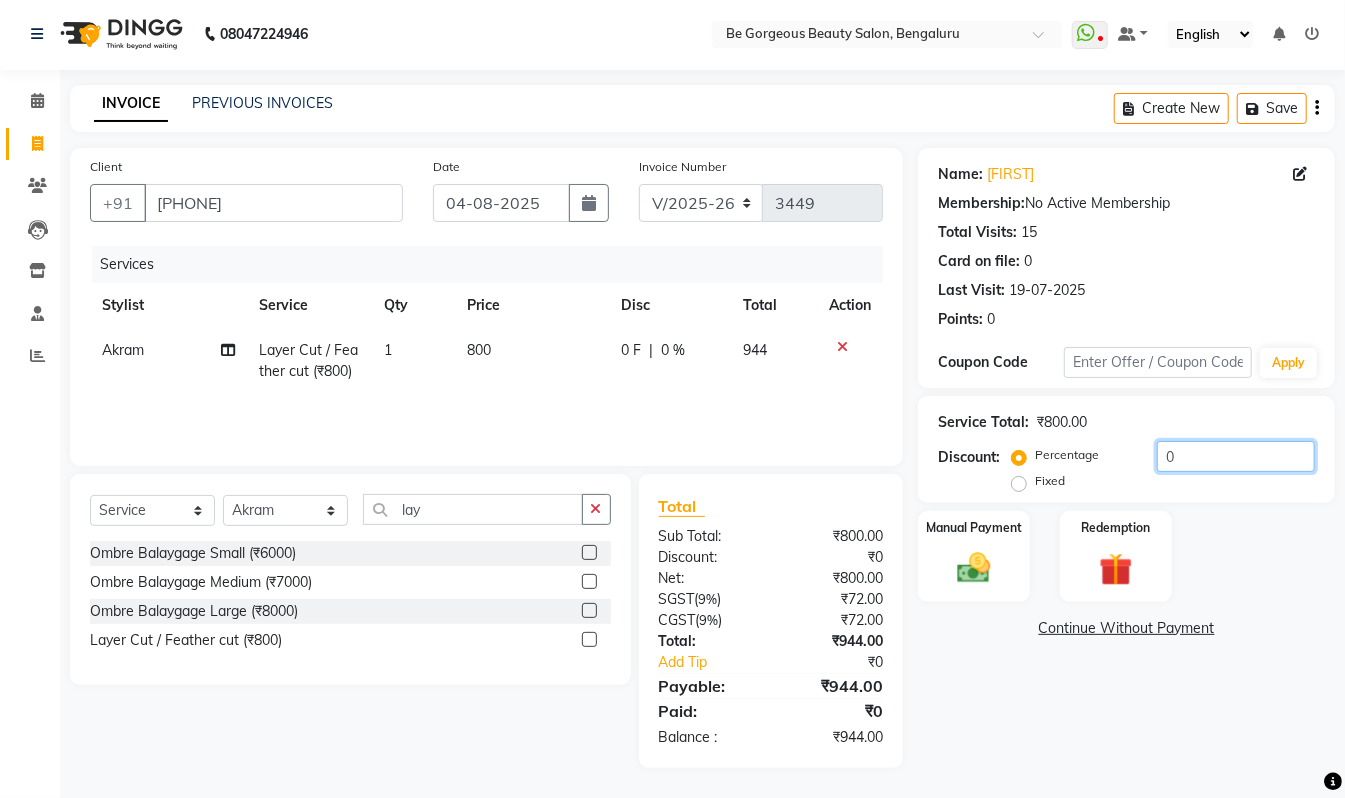 click on "0" 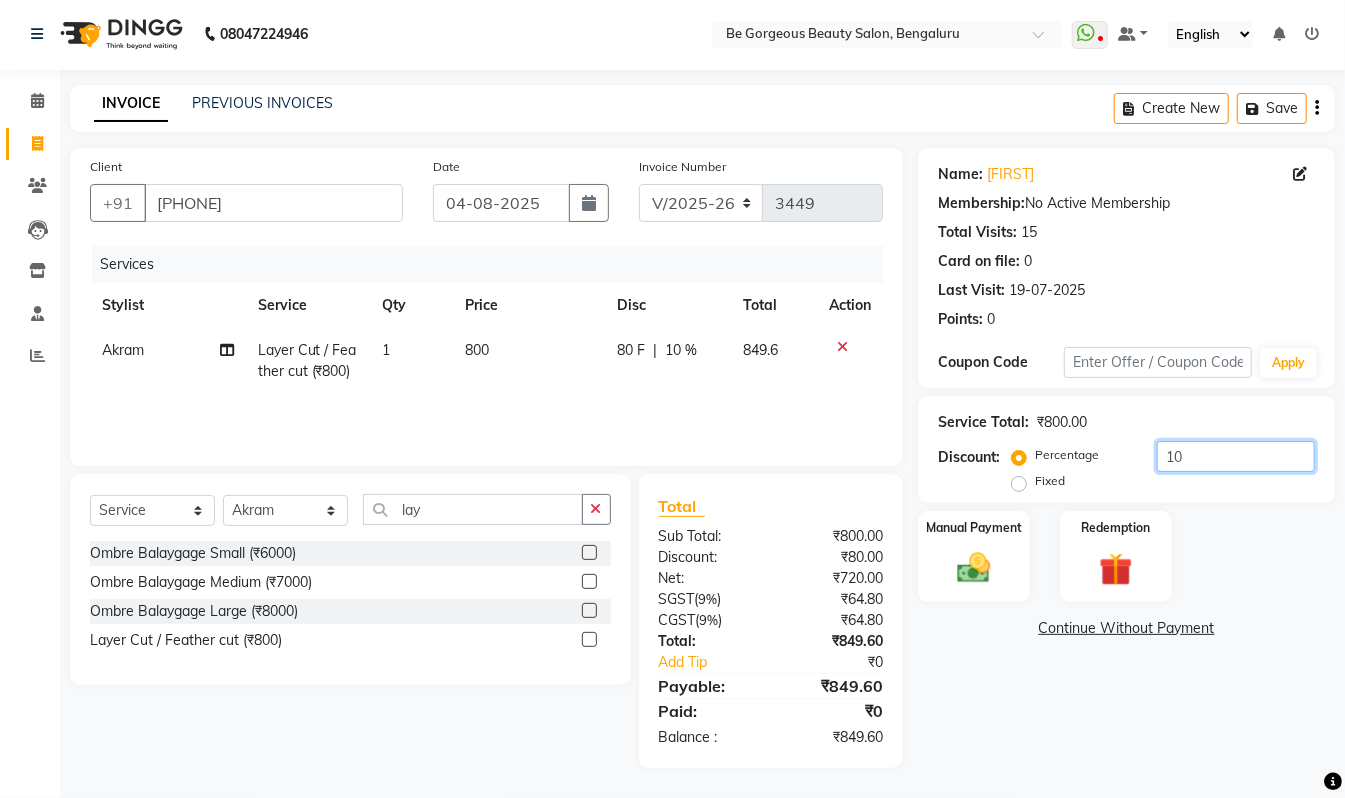 type on "10" 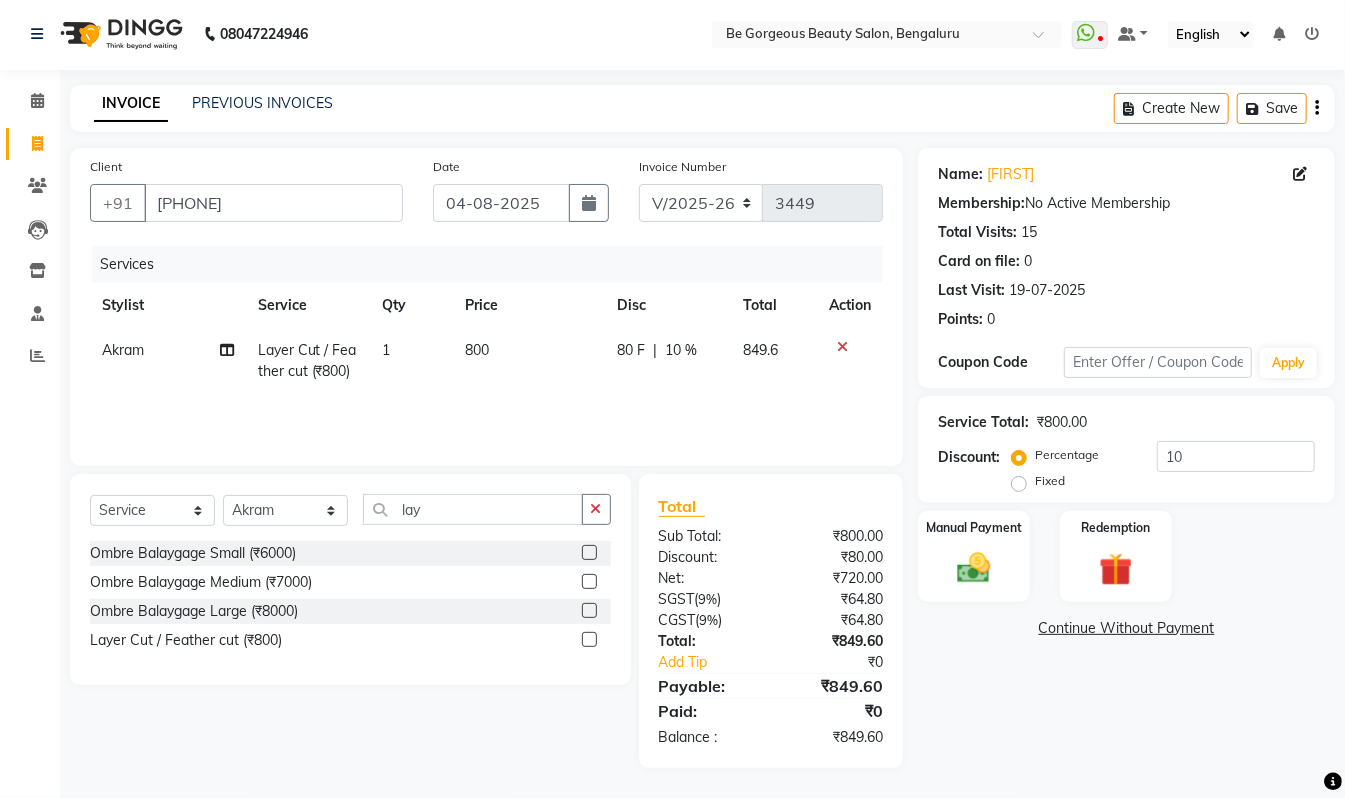click on "Name: [FIRST] Membership: No Active Membership Total Visits: 15 Card on file: 0 Last Visit: [DATE] Points: 0 Coupon Code Apply Service Total: ₹800.00 Discount: Percentage Fixed 10 Manual Payment Redemption Continue Without Payment" 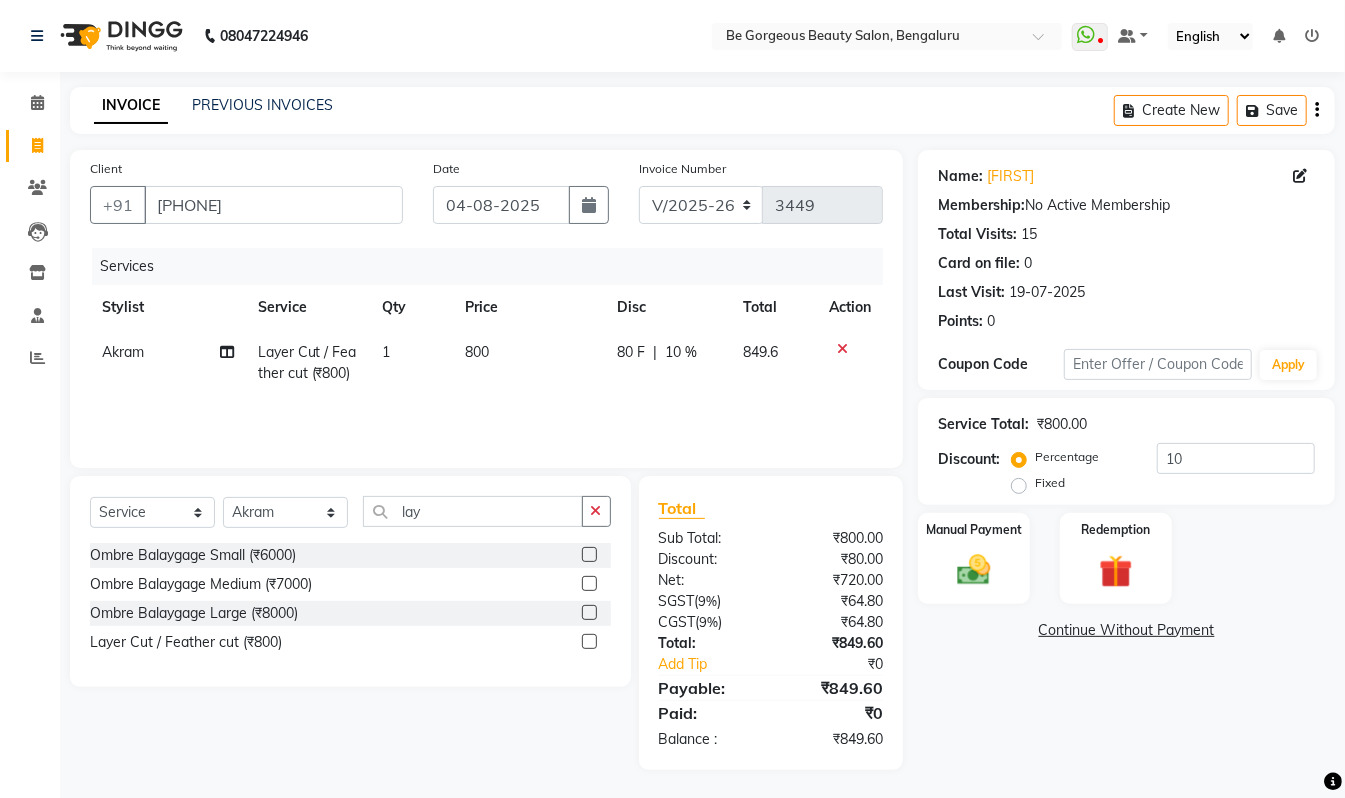 scroll, scrollTop: 2, scrollLeft: 0, axis: vertical 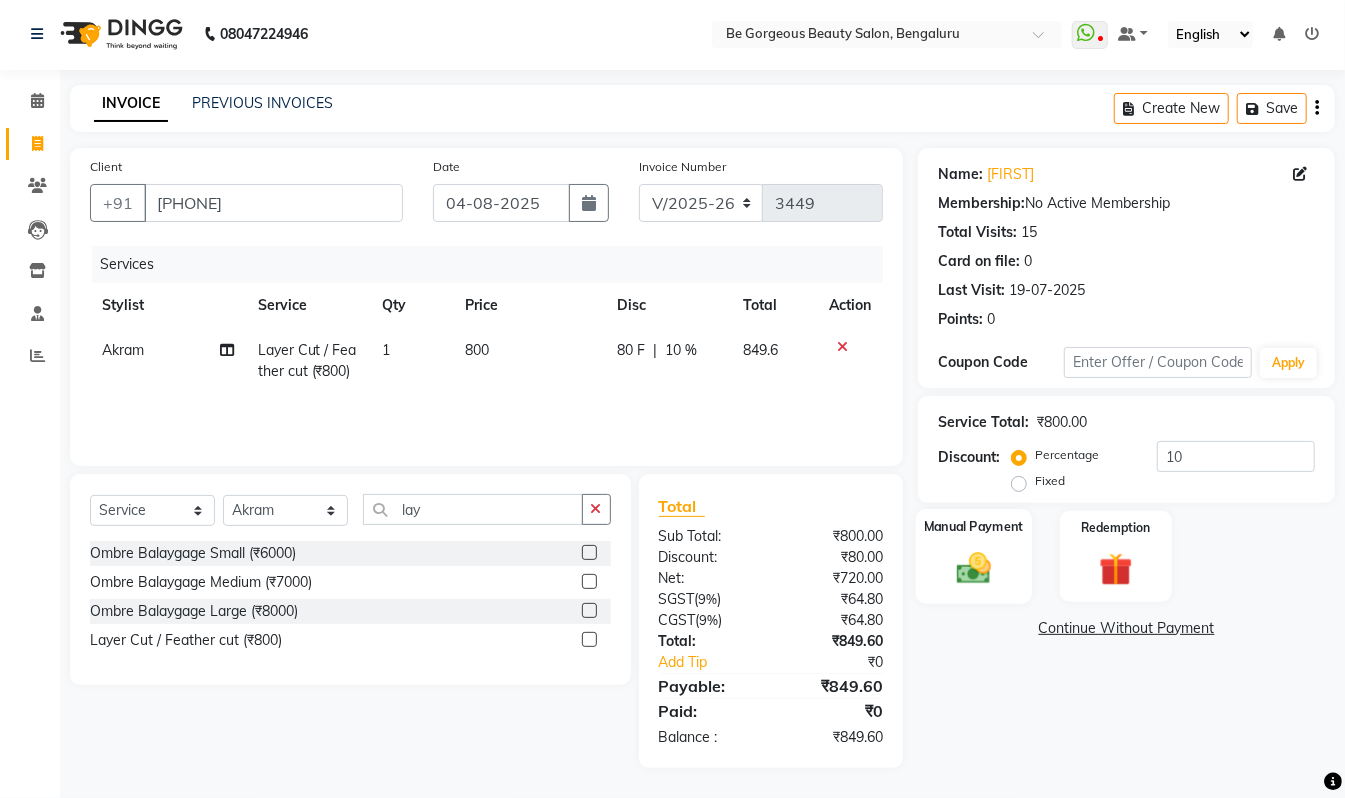 click 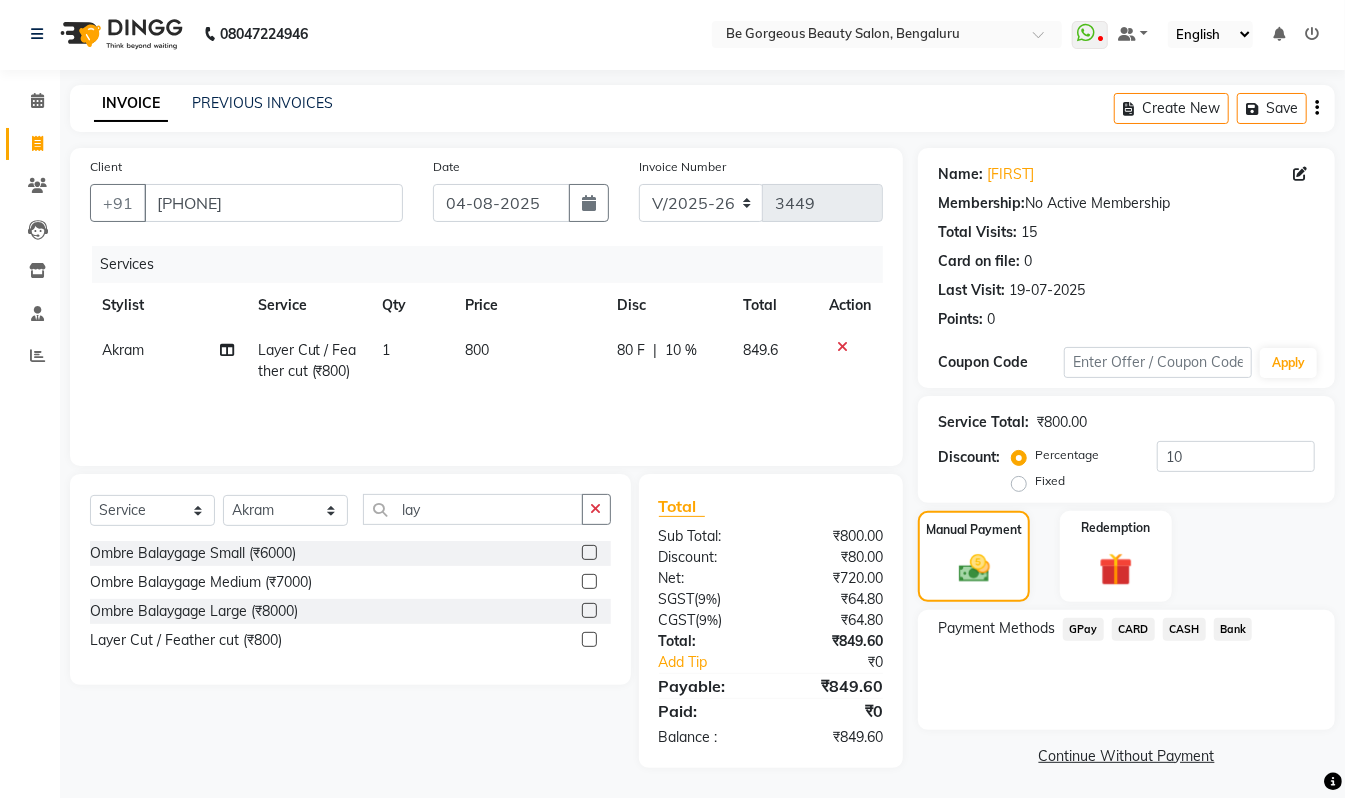 click on "GPay" 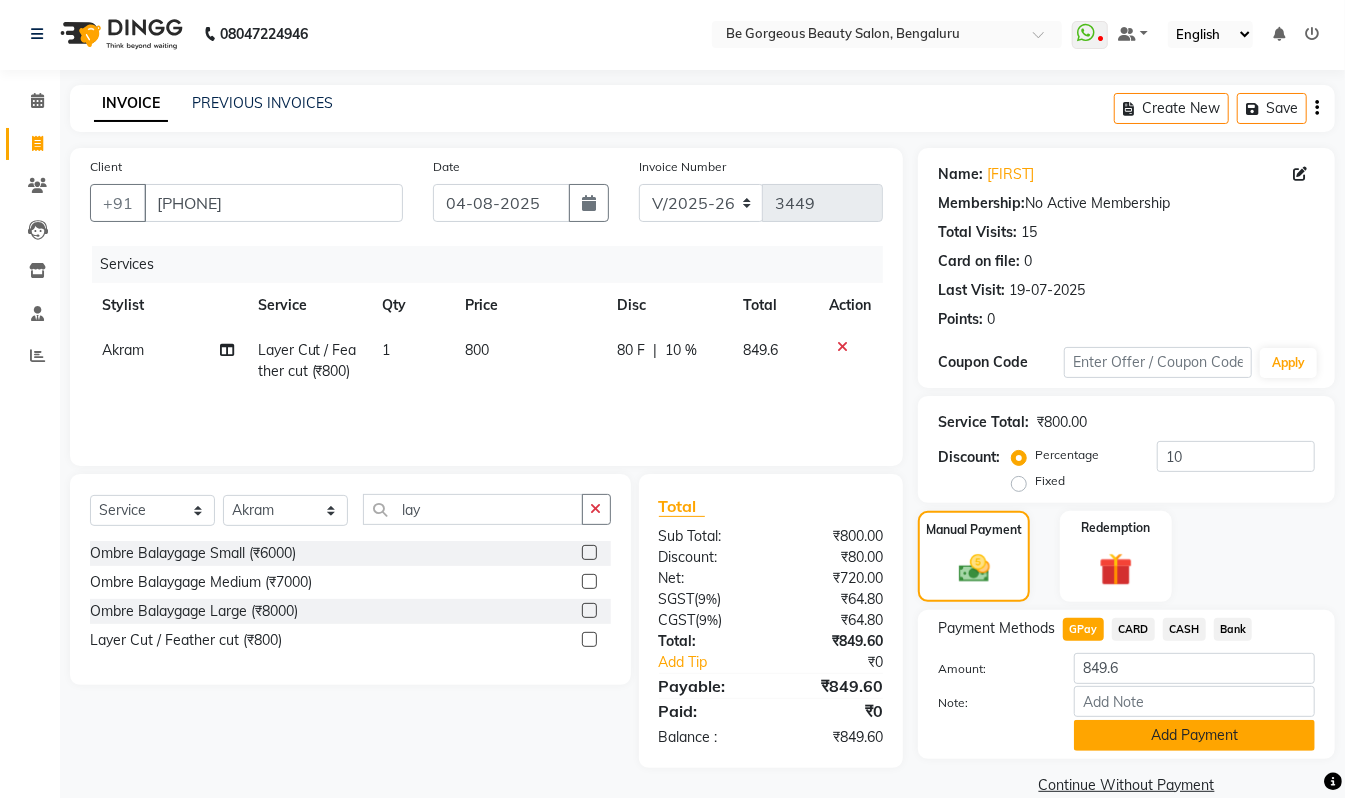 click on "Add Payment" 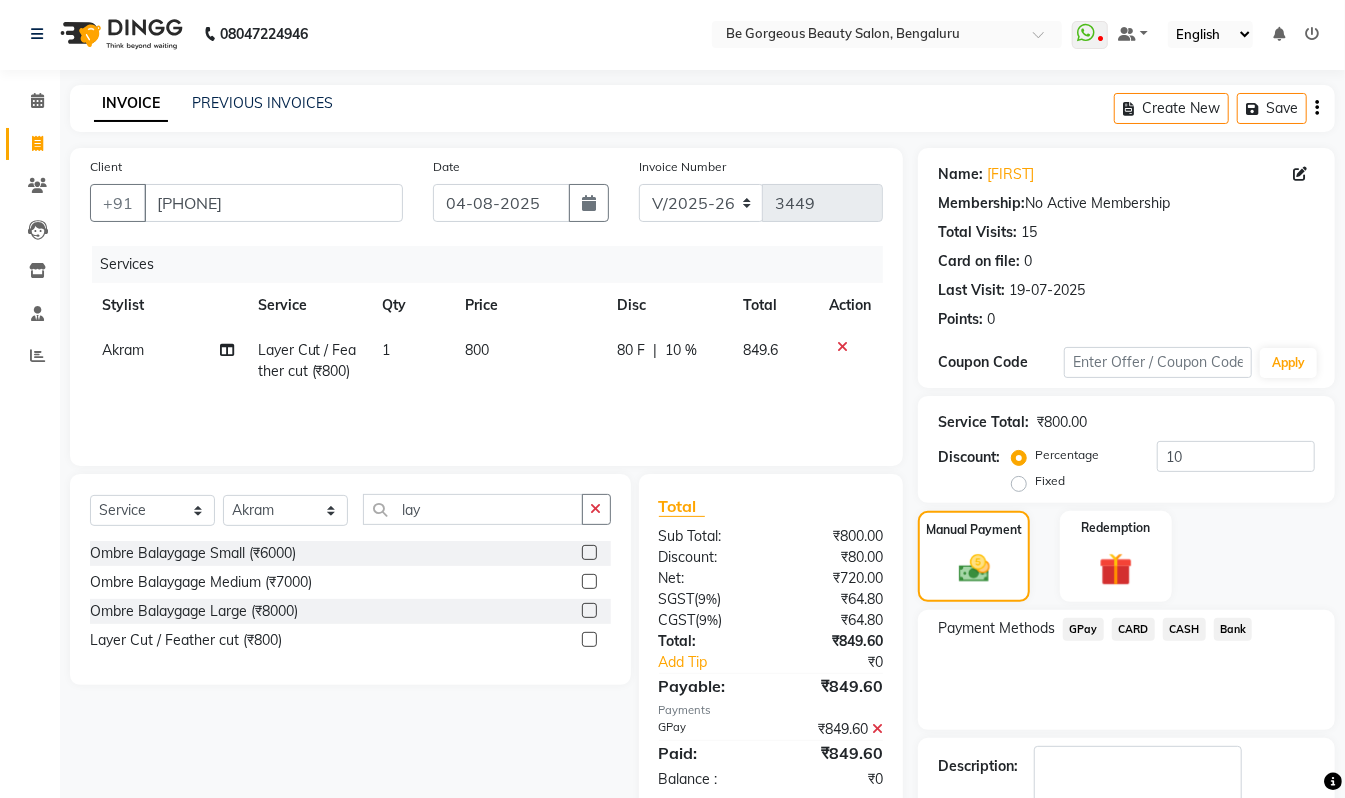 scroll, scrollTop: 105, scrollLeft: 0, axis: vertical 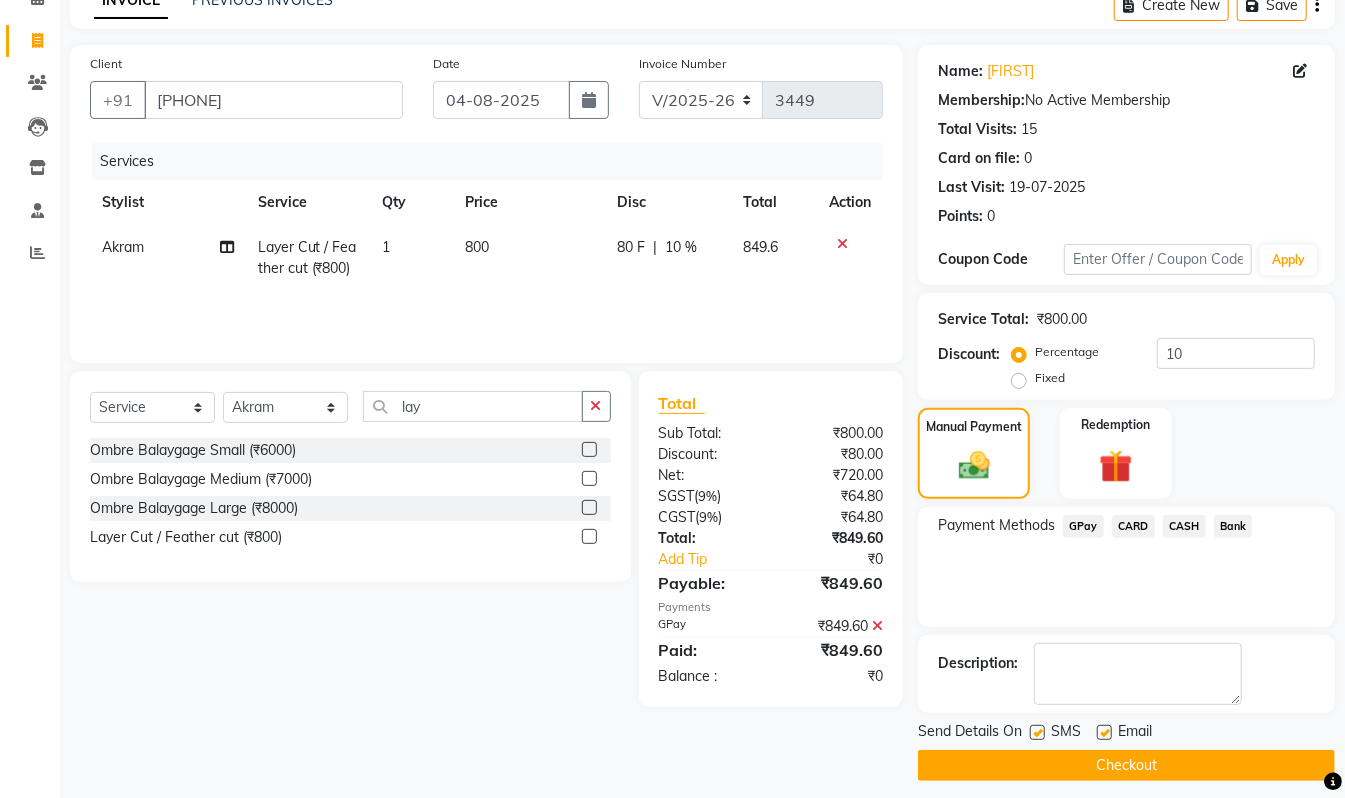 click on "Checkout" 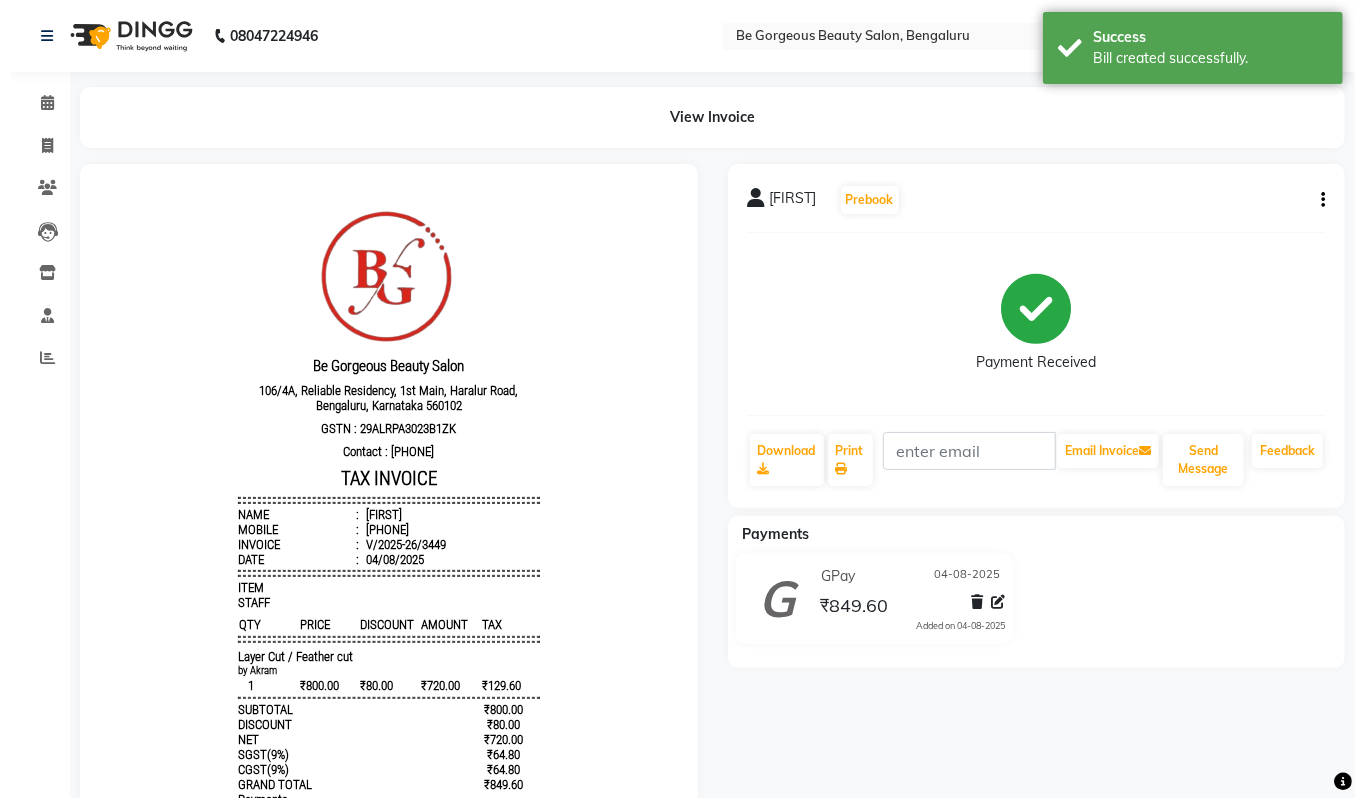 scroll, scrollTop: 0, scrollLeft: 0, axis: both 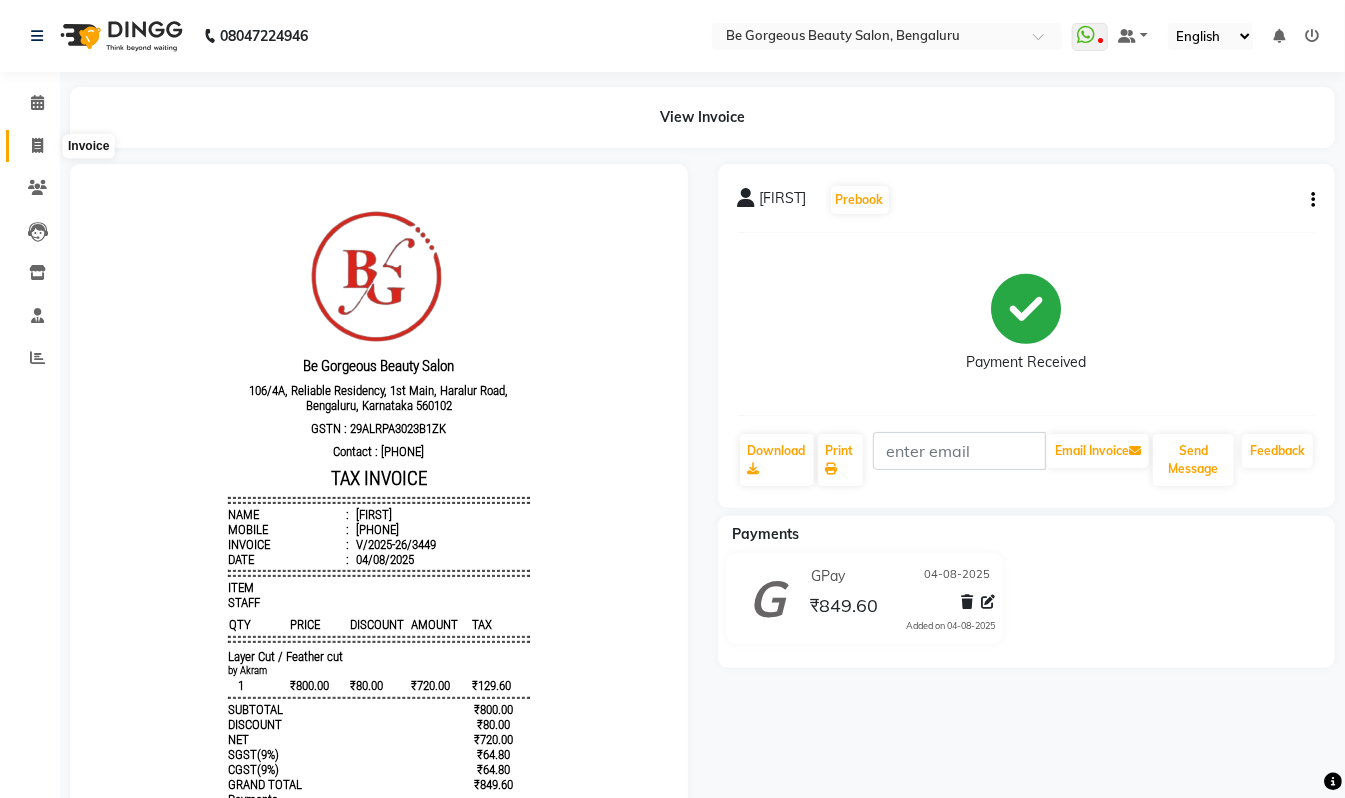 click 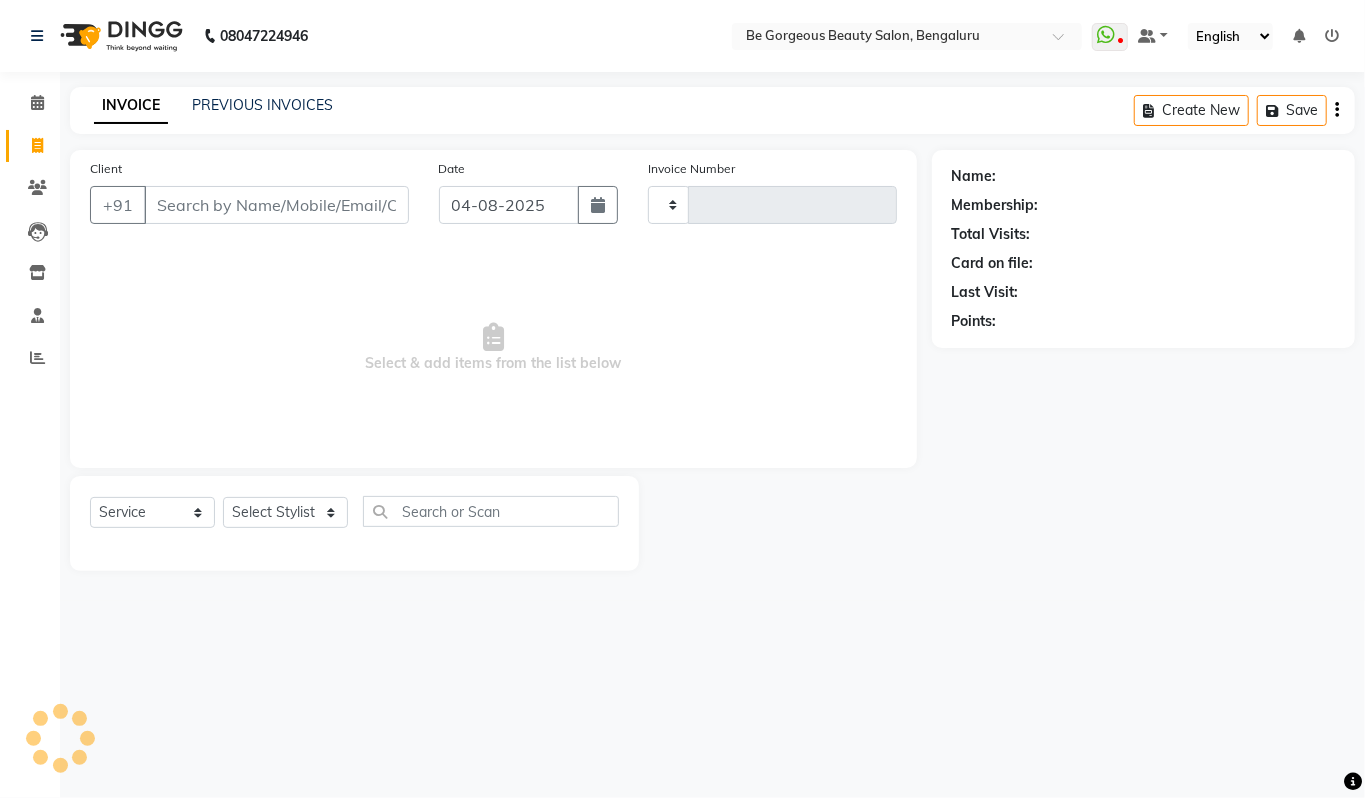 type on "3450" 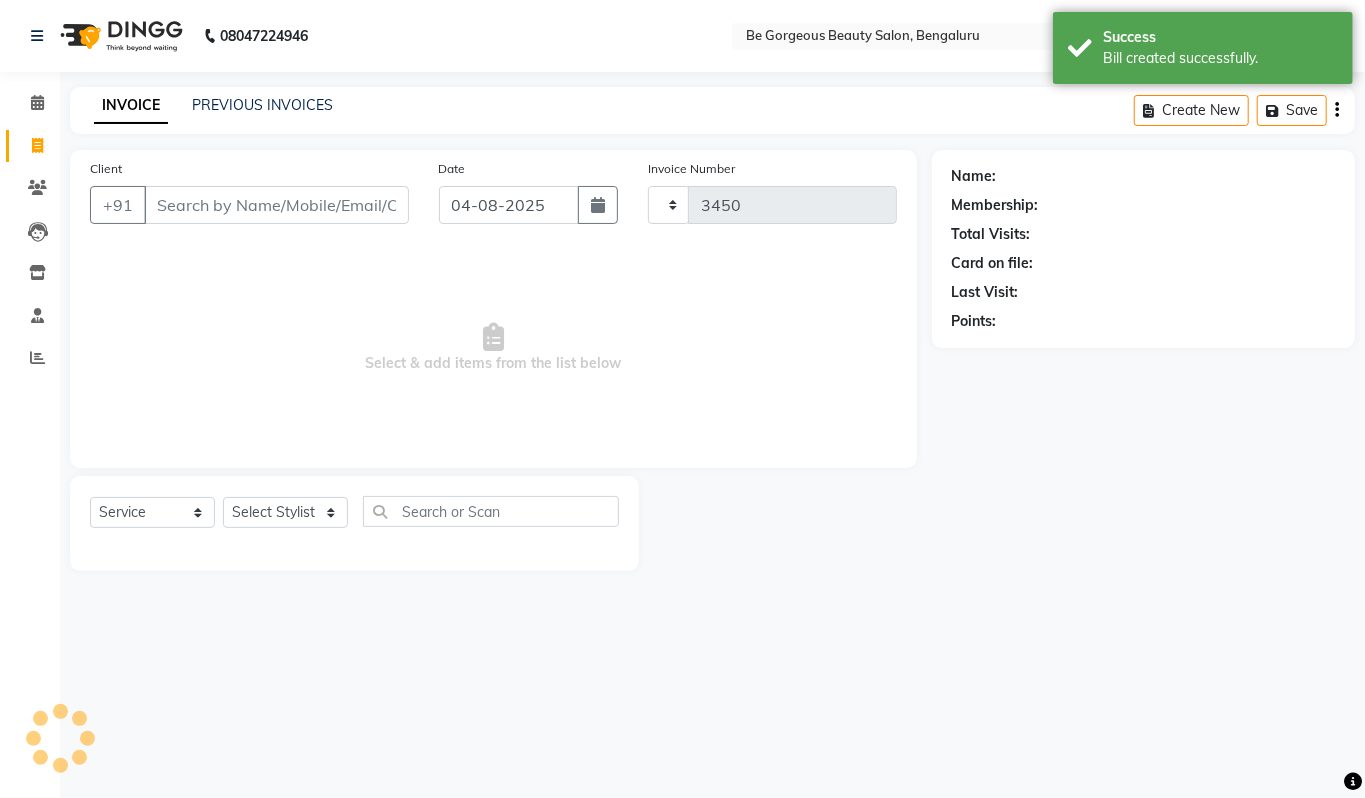 select on "5405" 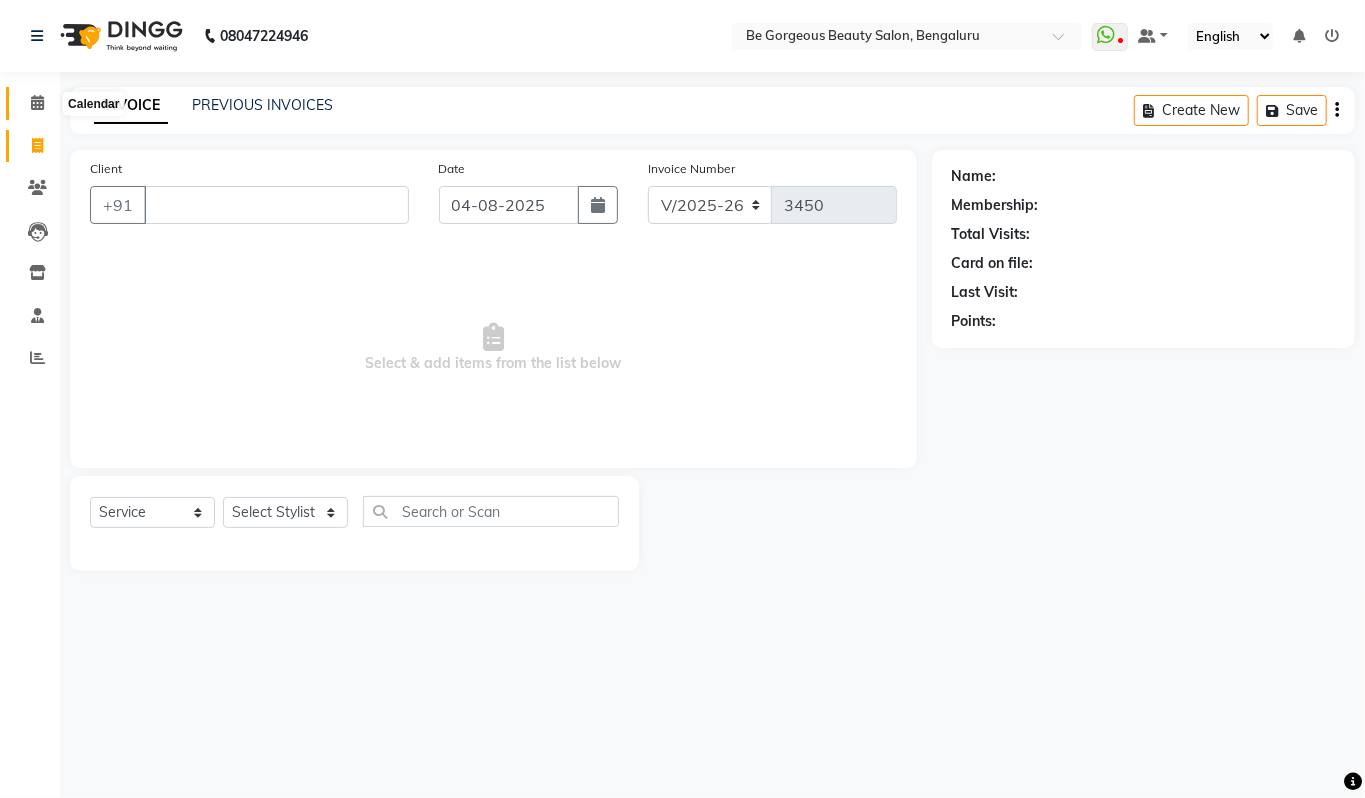 type 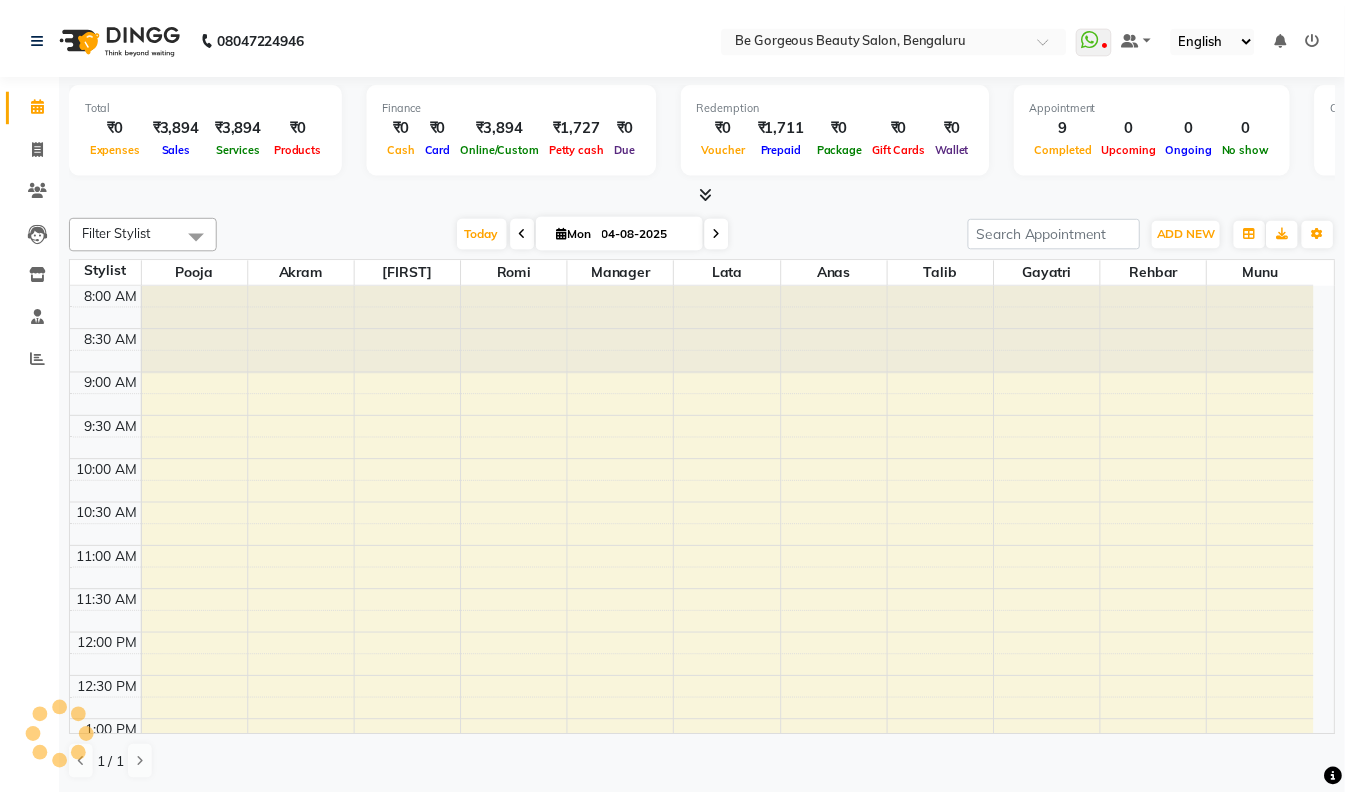 scroll, scrollTop: 0, scrollLeft: 0, axis: both 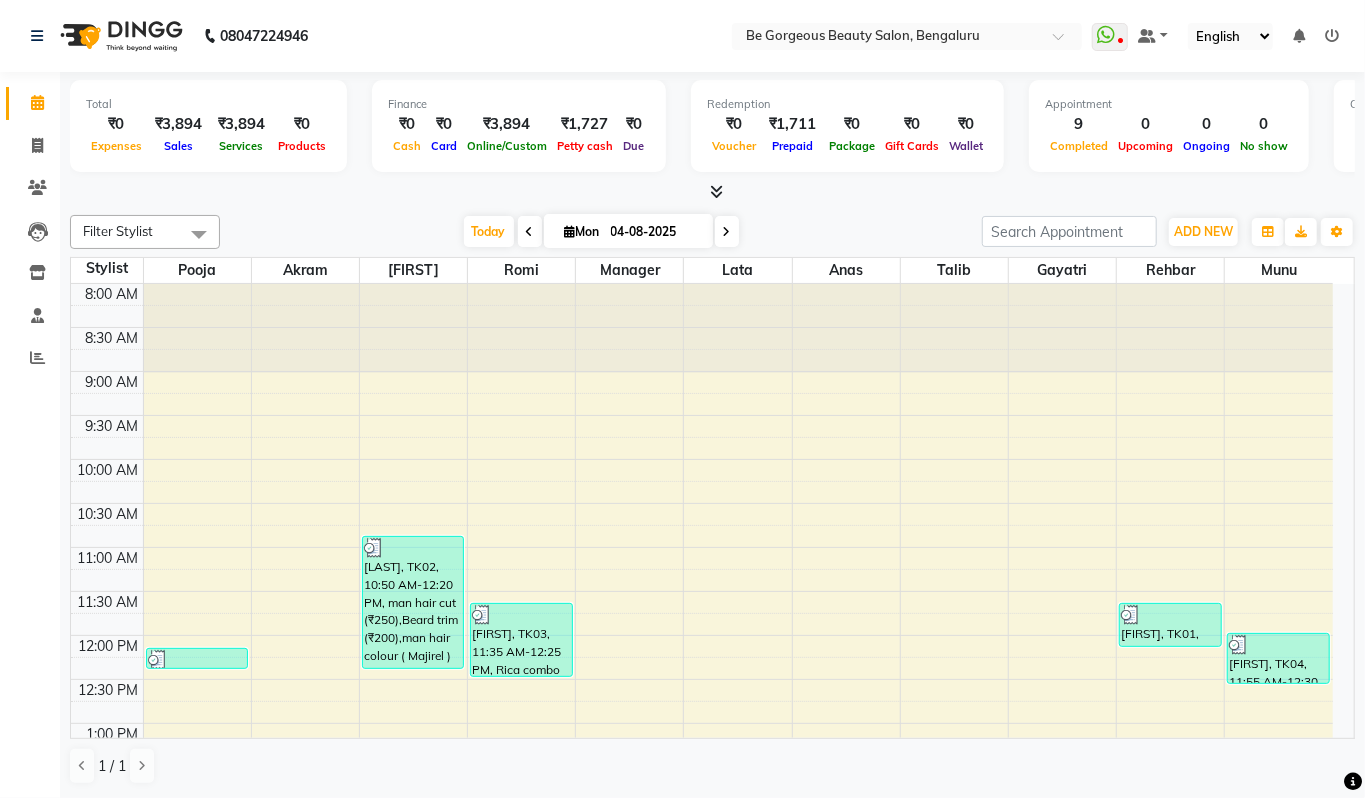 click at bounding box center (716, 191) 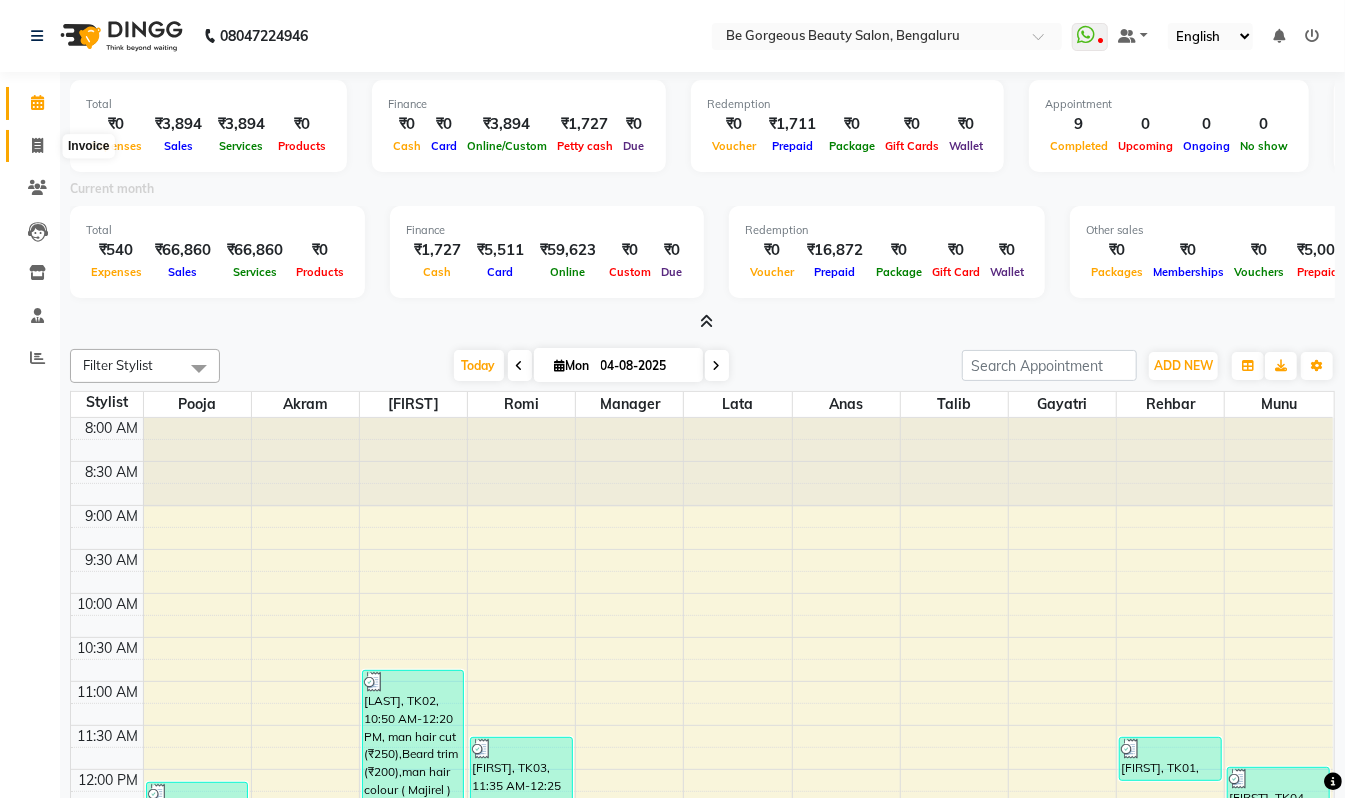click 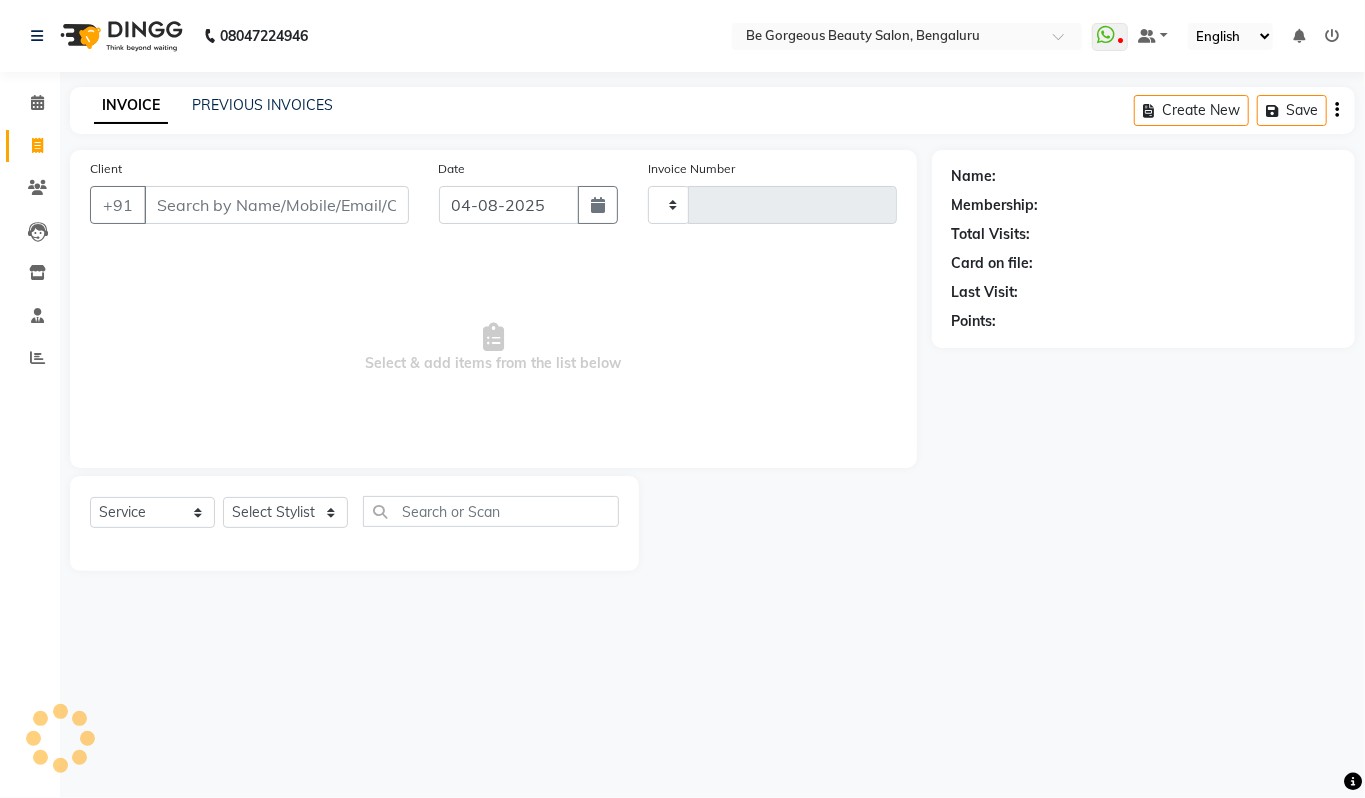 type on "3450" 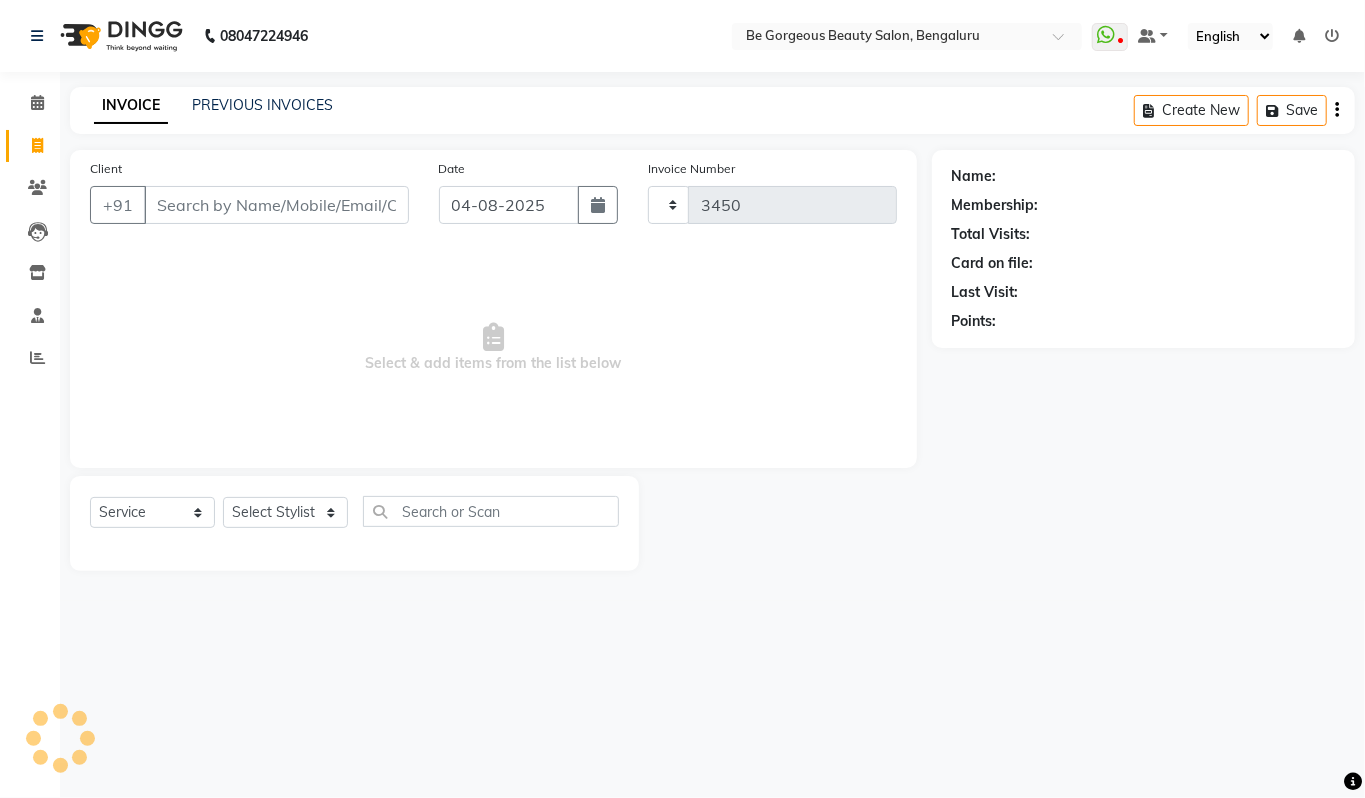 select on "5405" 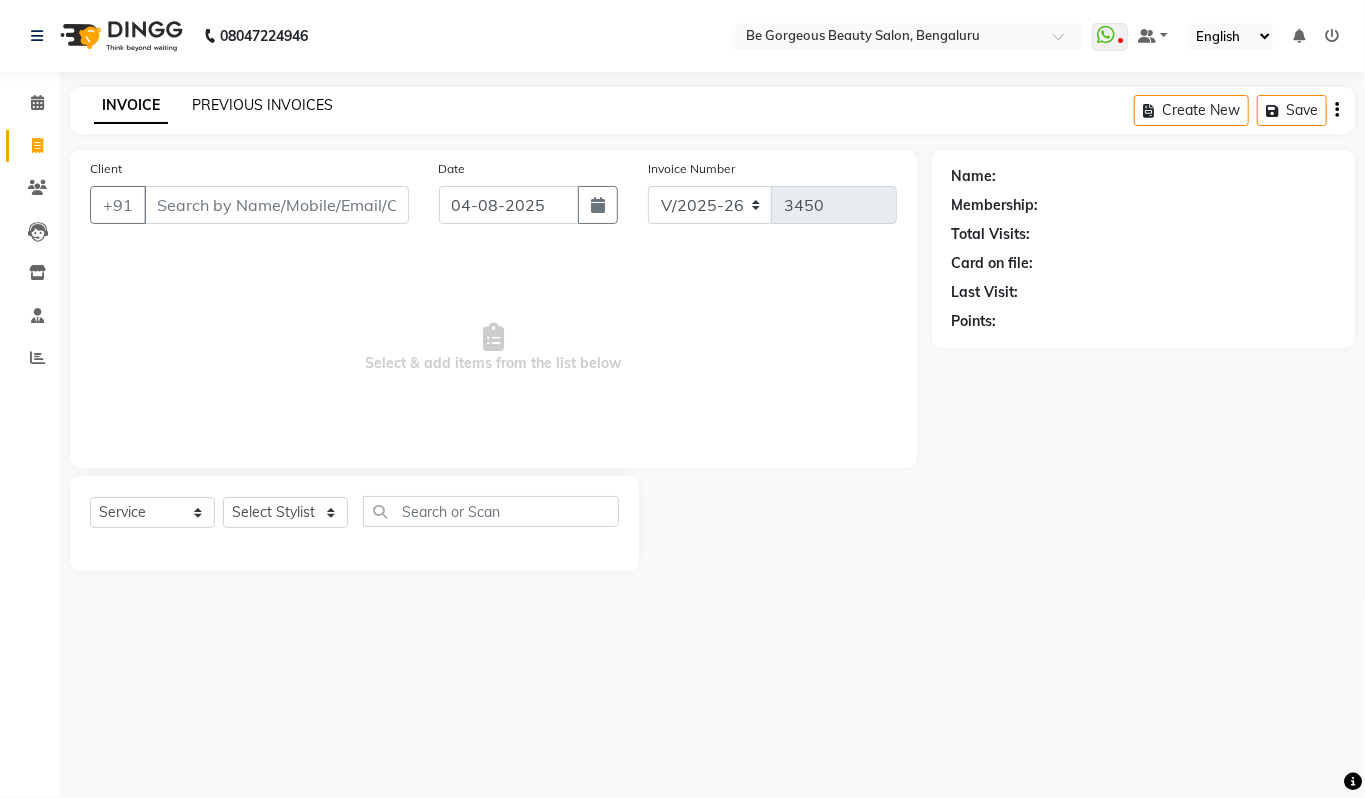 click on "PREVIOUS INVOICES" 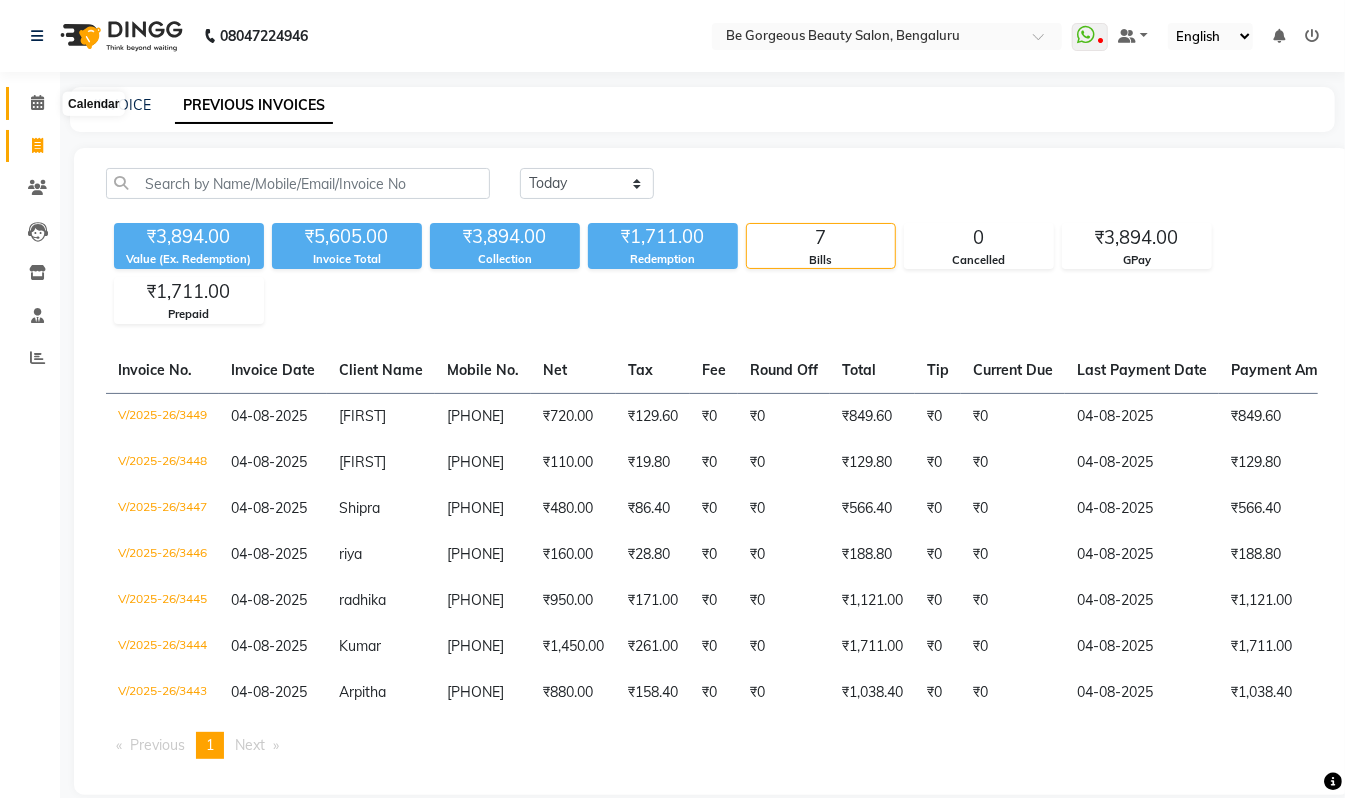 click 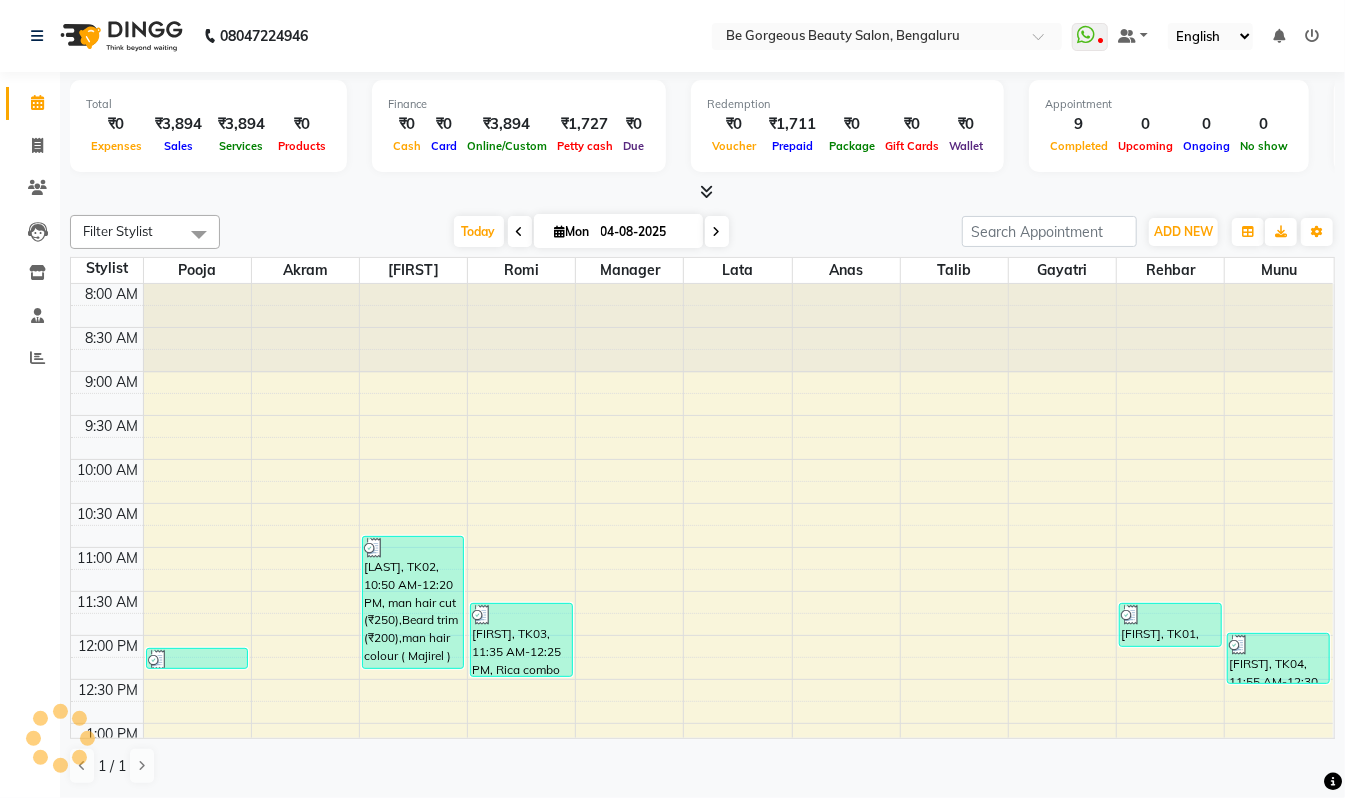 scroll, scrollTop: 0, scrollLeft: 0, axis: both 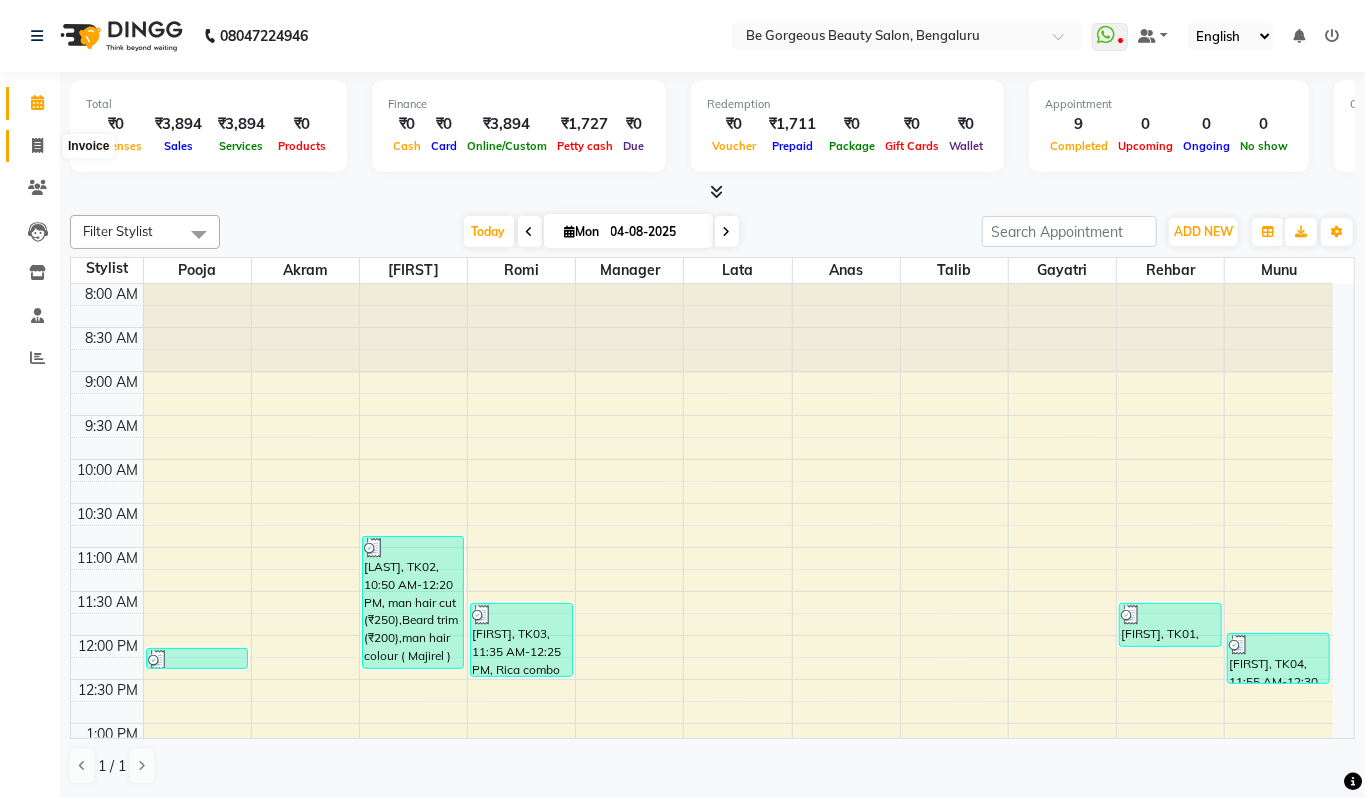 click 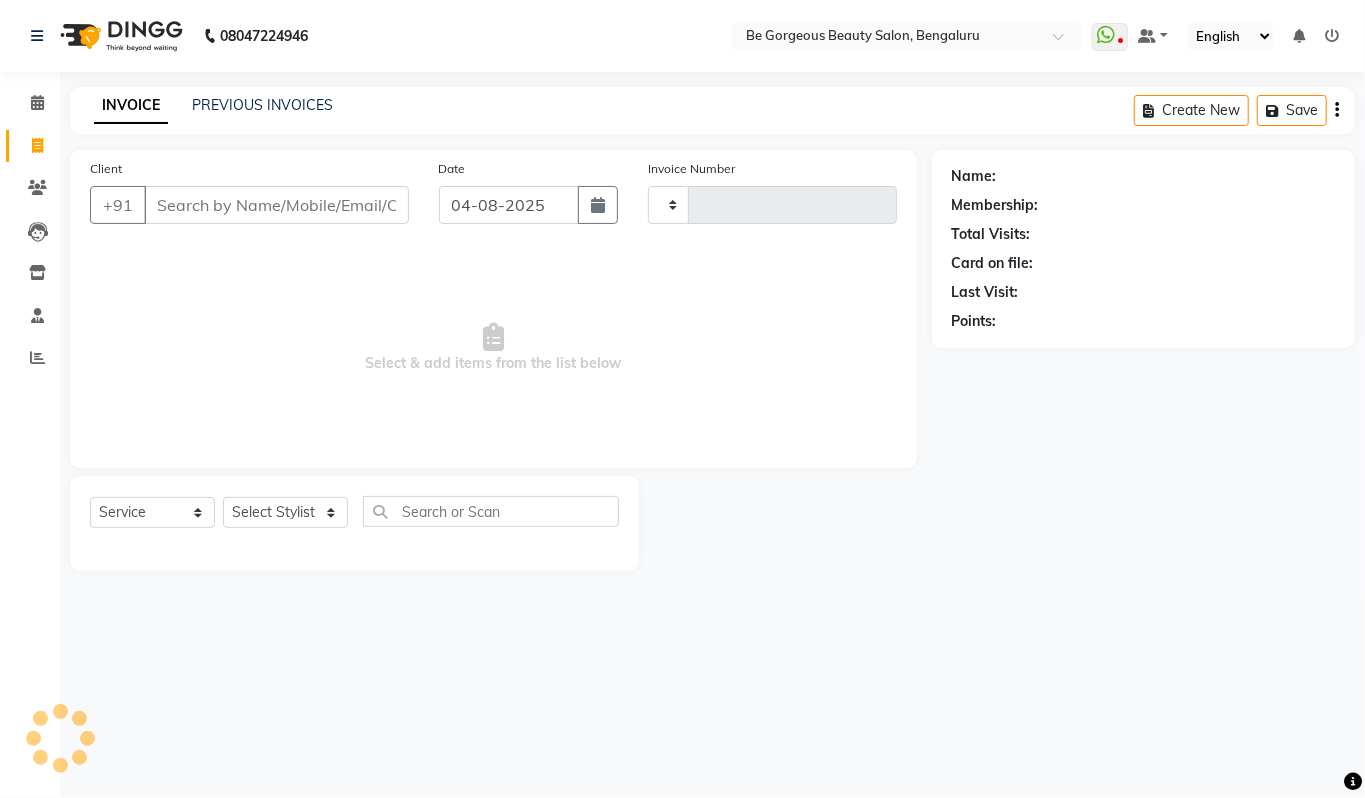 type on "3450" 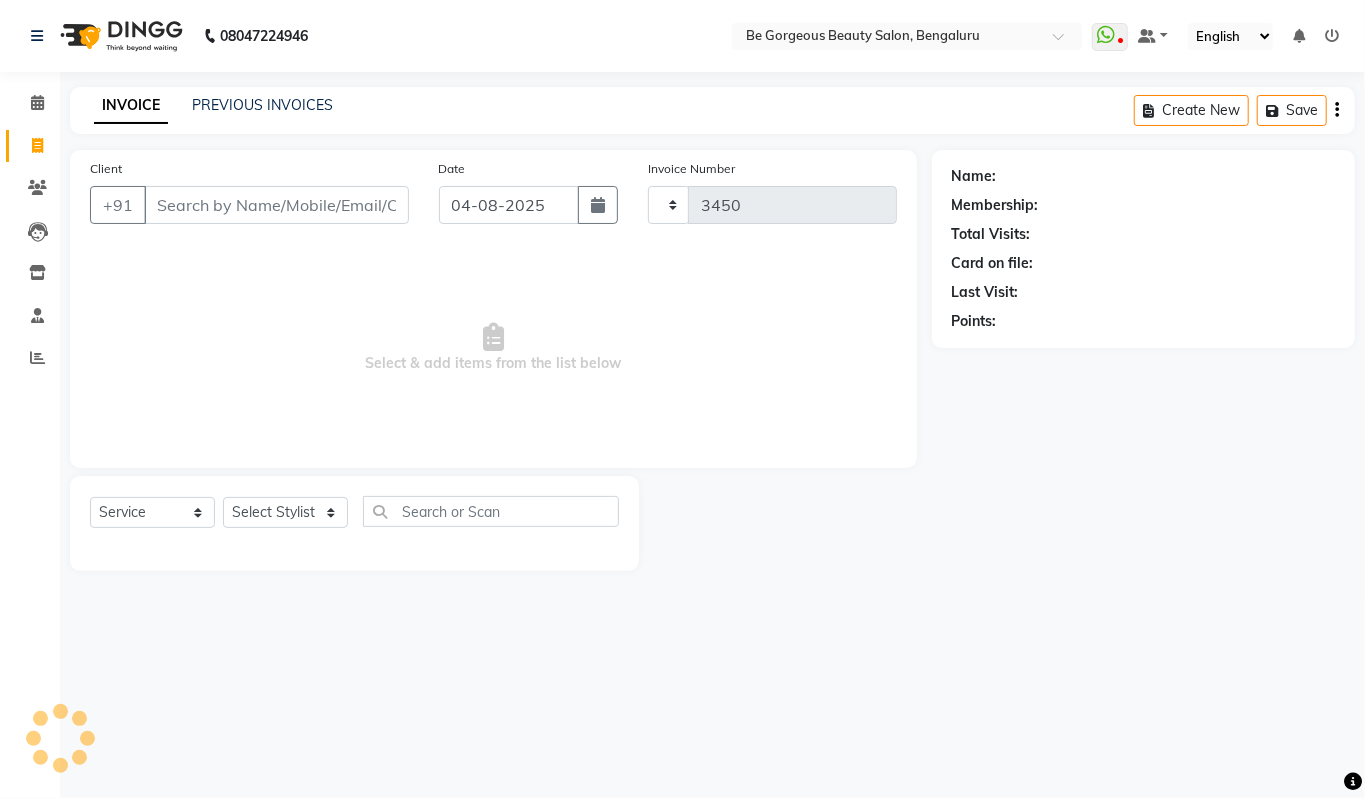 select on "5405" 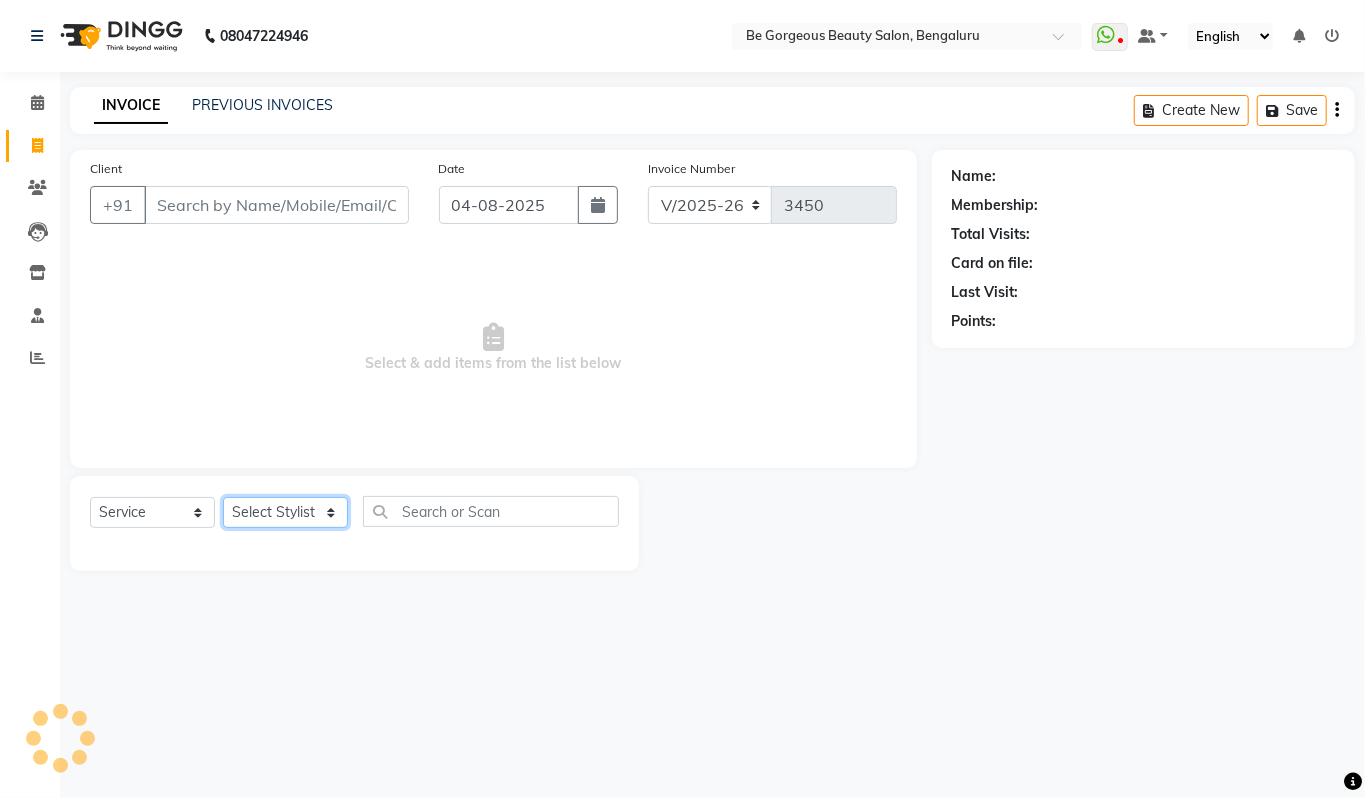 click on "Select Stylist Akram Anas Gayatri lata Manager Munu Pooja Rehbar Romi Talib Wajid" 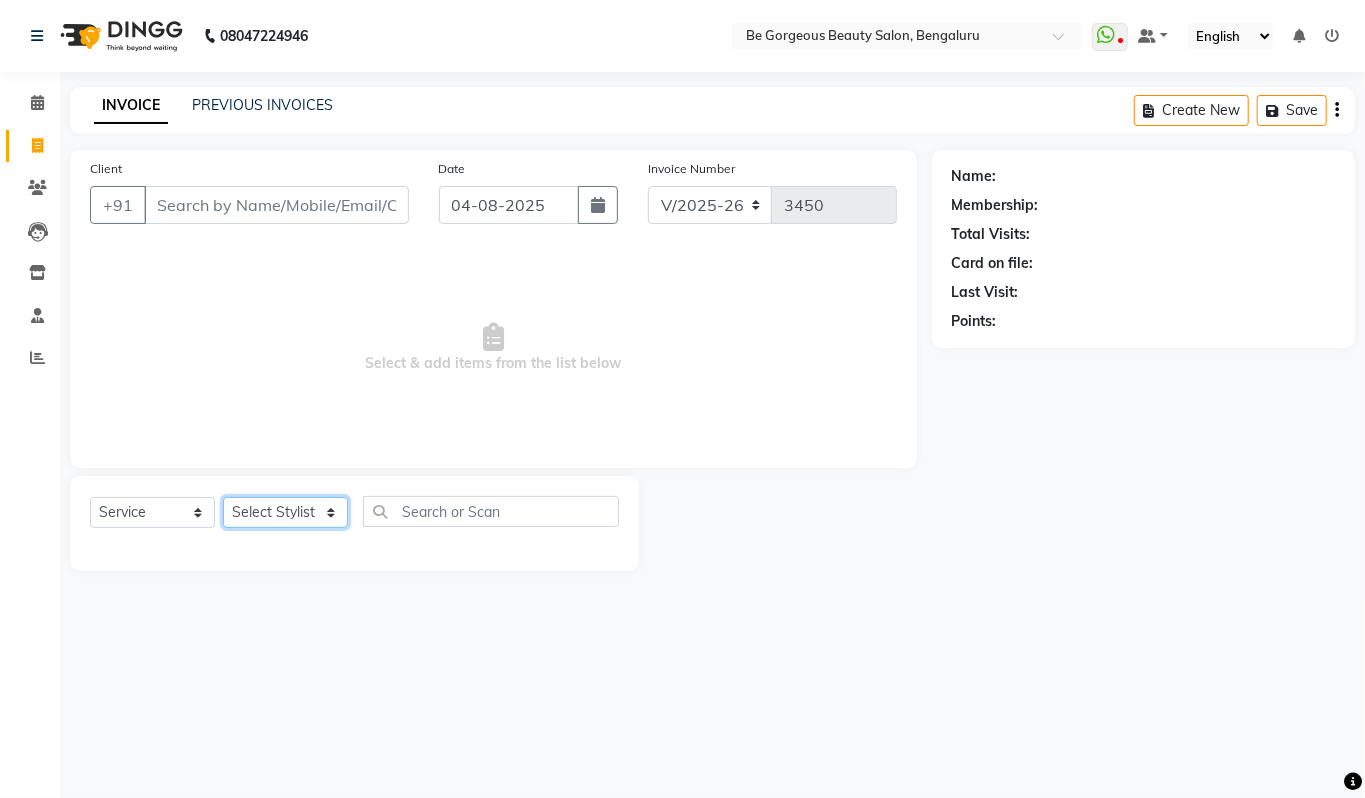 select on "83188" 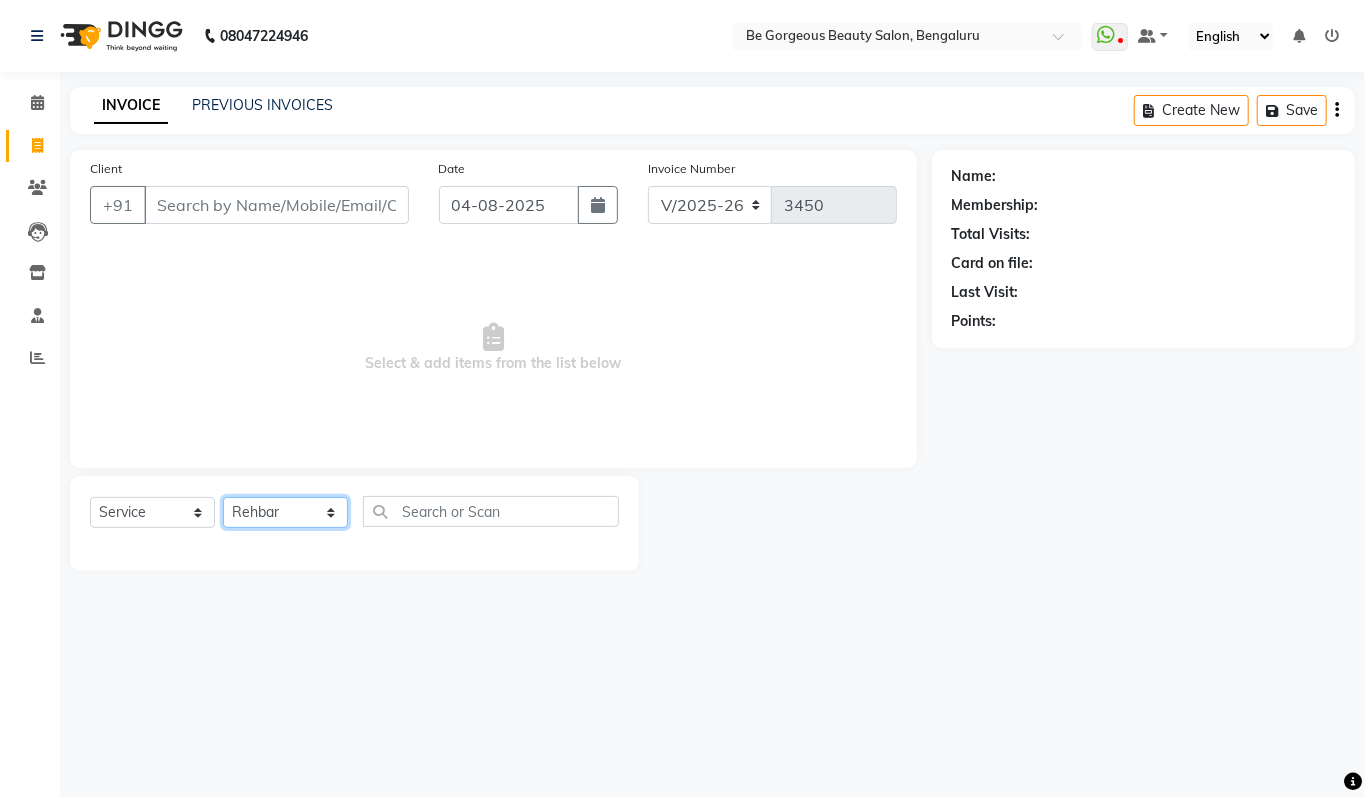 click on "Select Stylist Akram Anas Gayatri lata Manager Munu Pooja Rehbar Romi Talib Wajid" 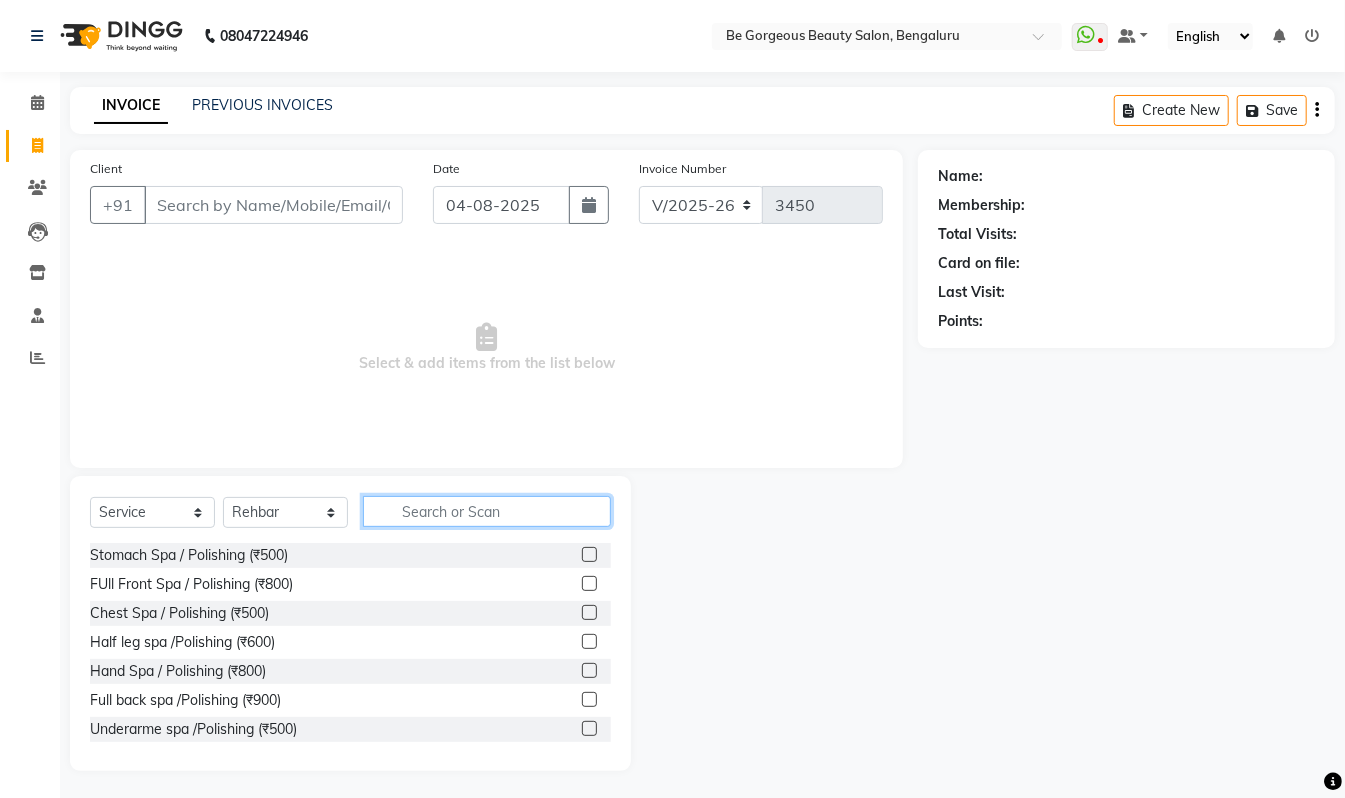 click 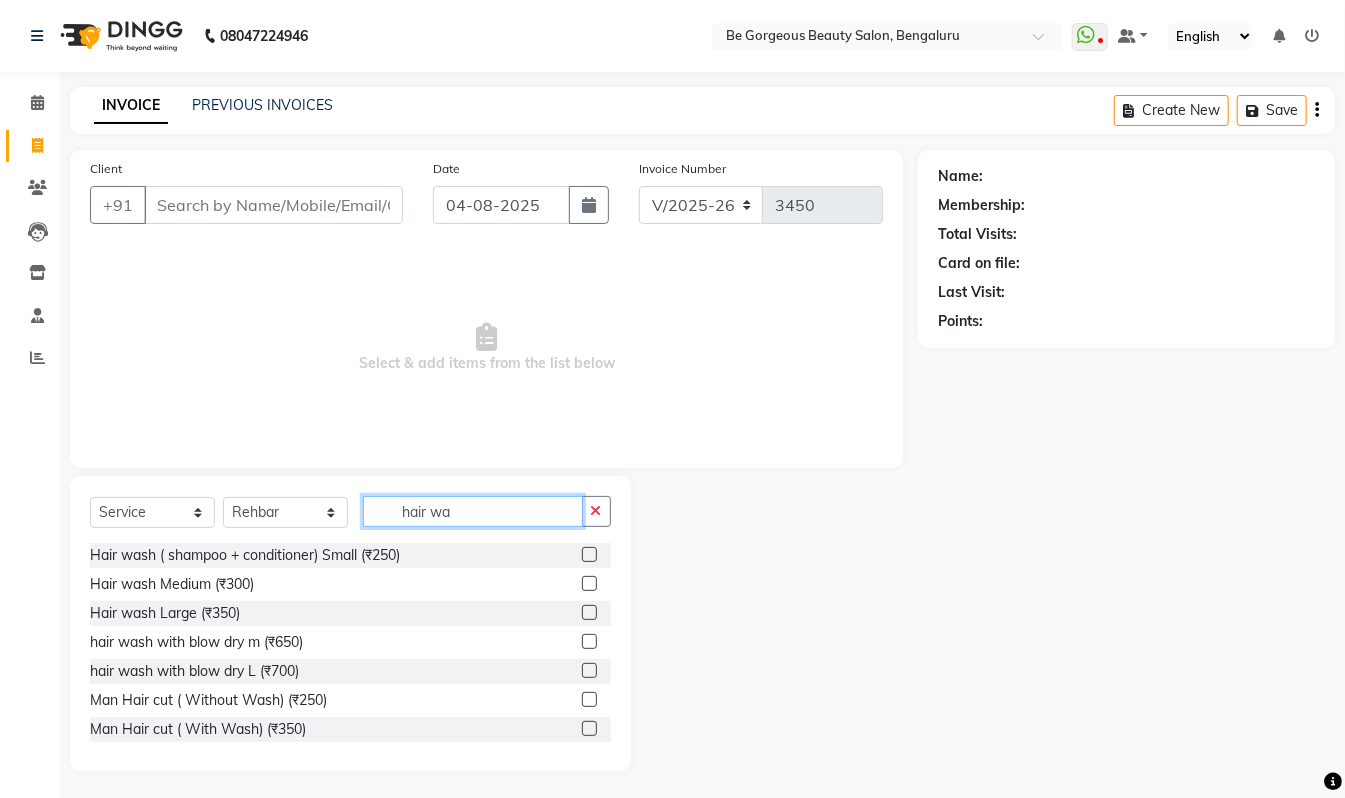 type on "hair wa" 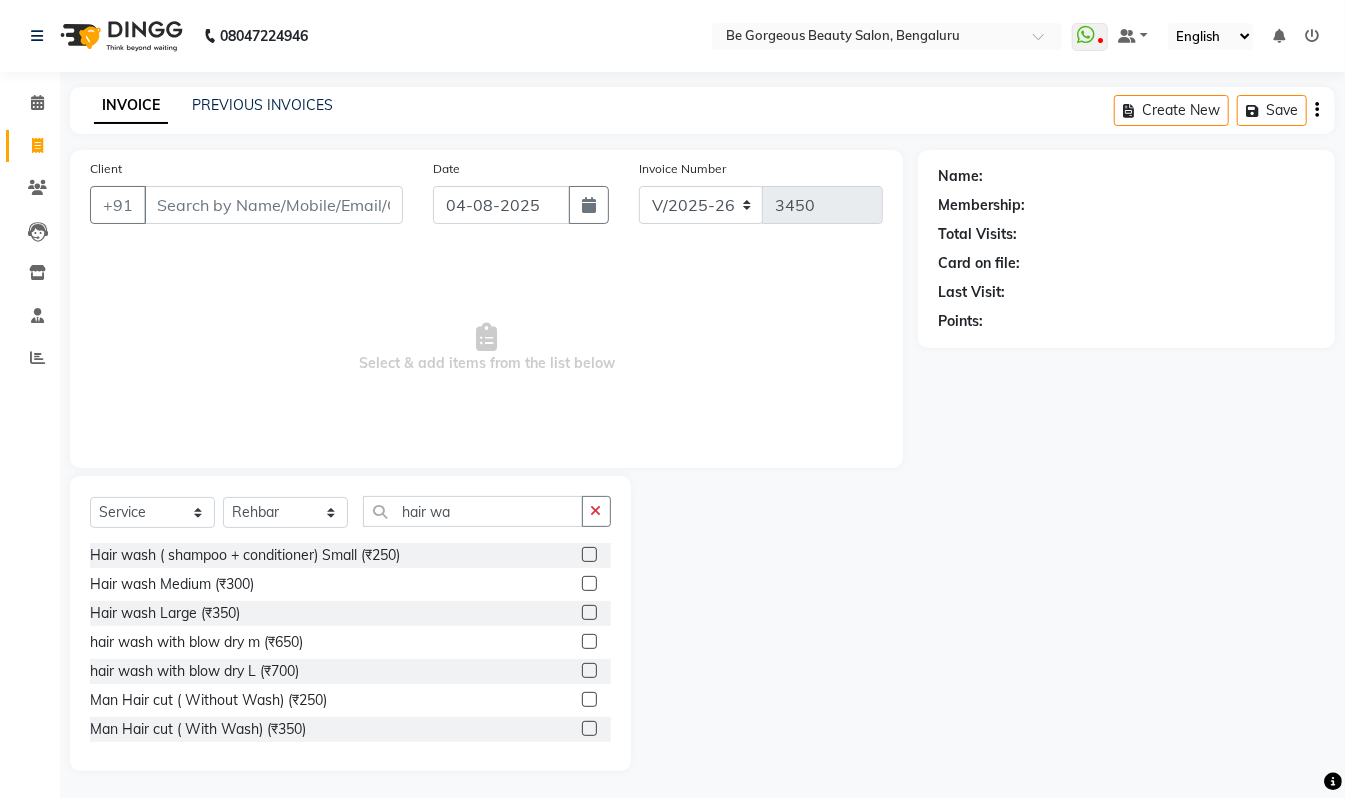 click 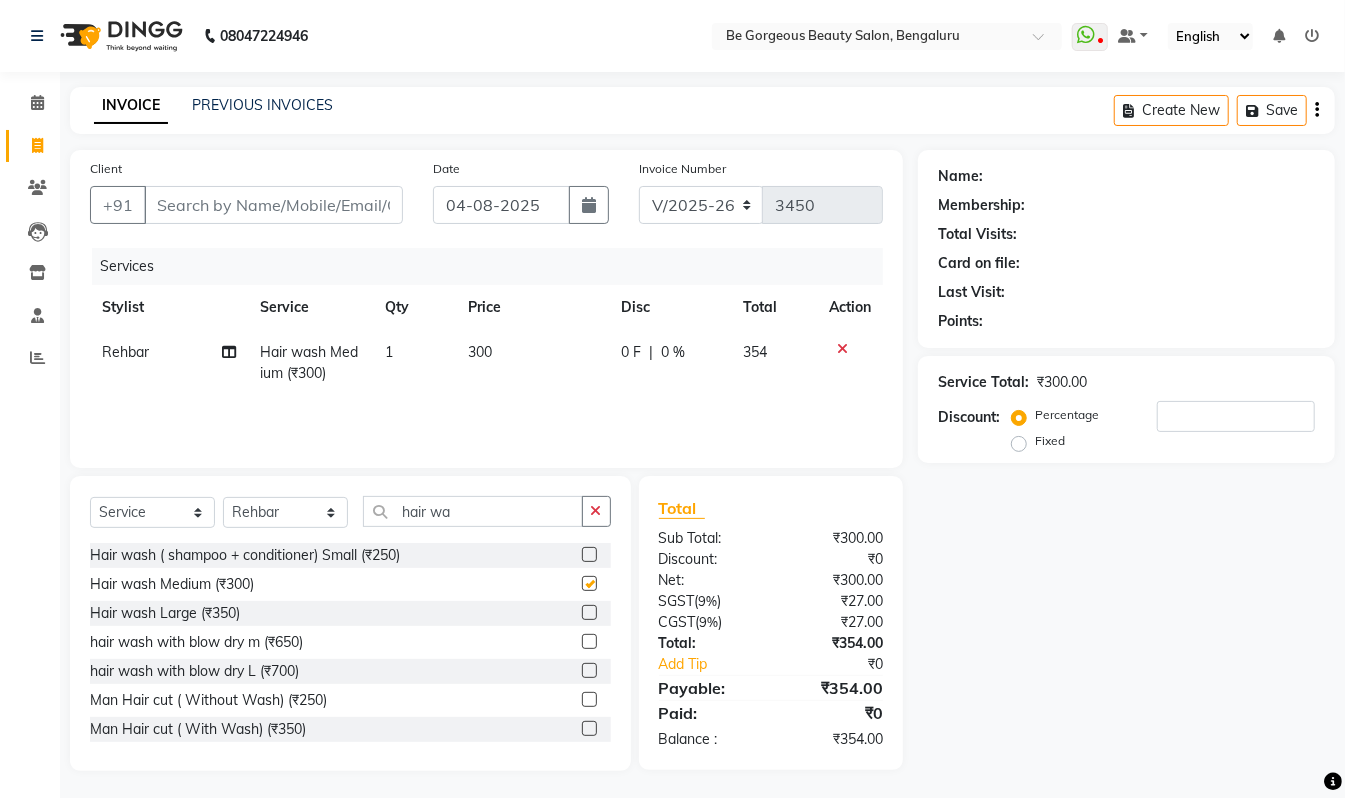 checkbox on "false" 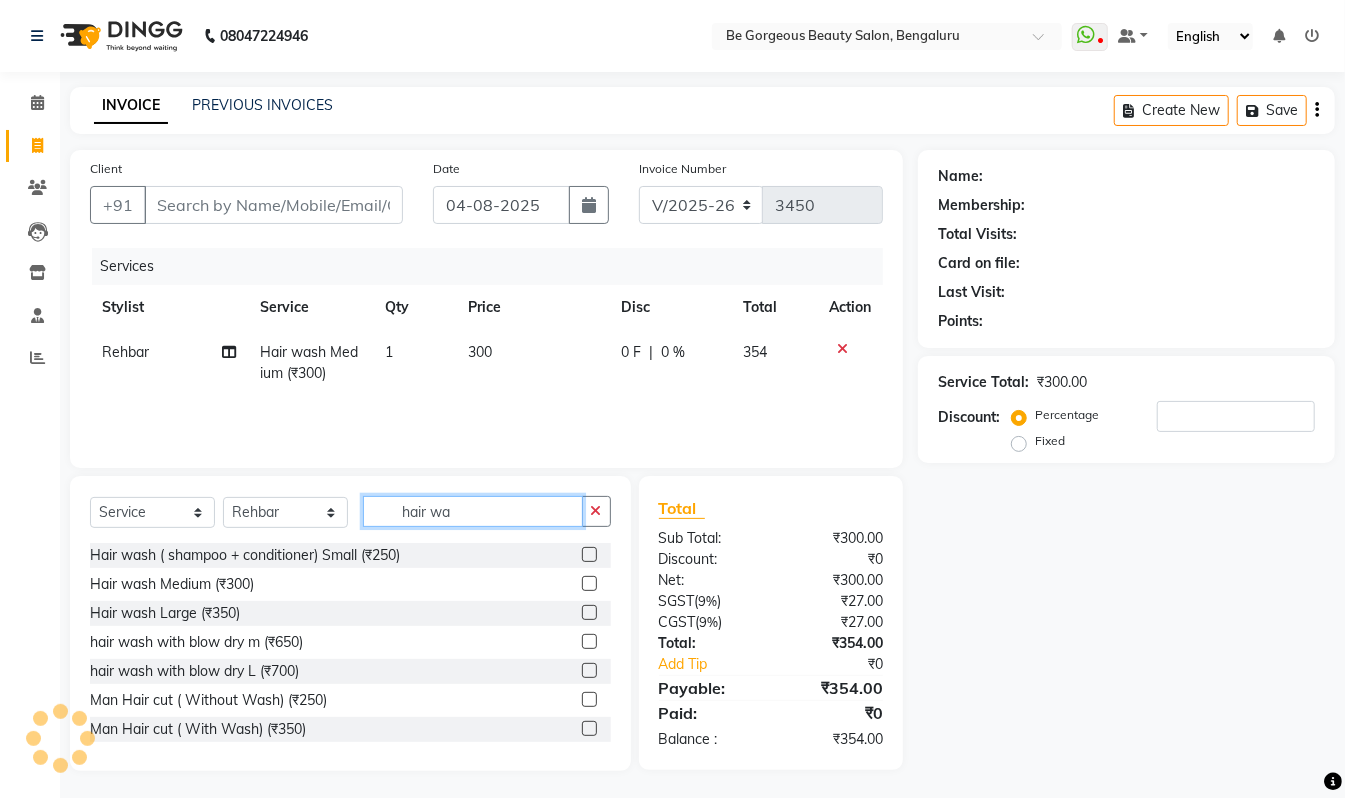 click on "hair wa" 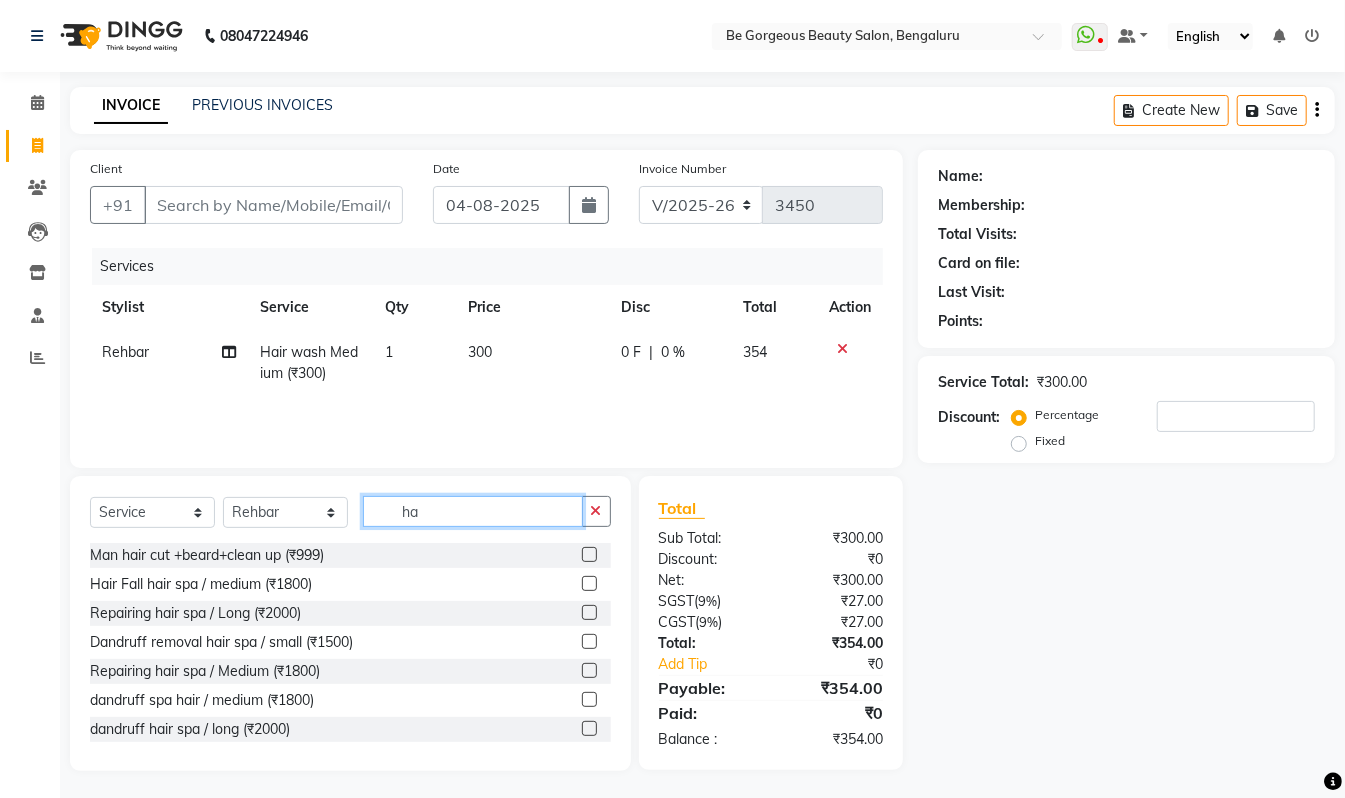 type on "h" 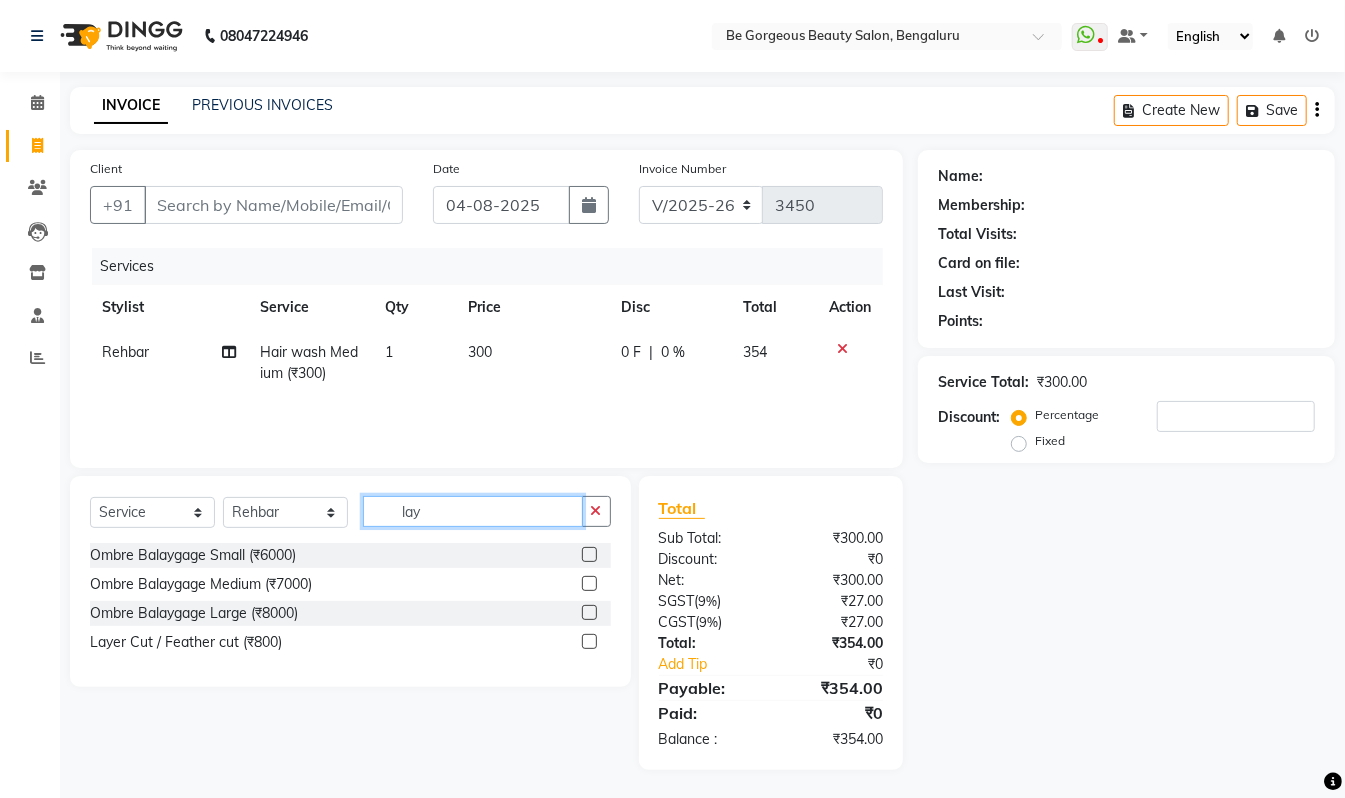 type on "lay" 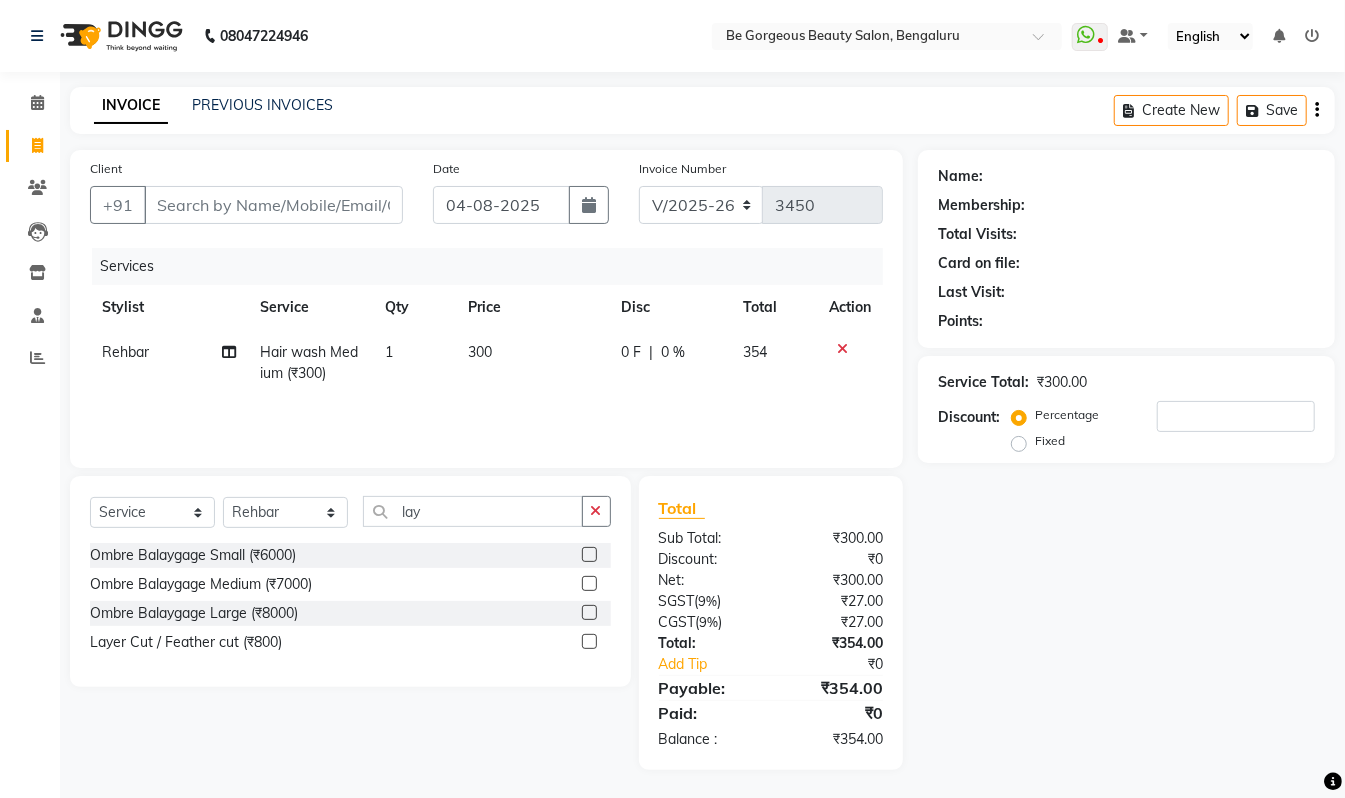 click 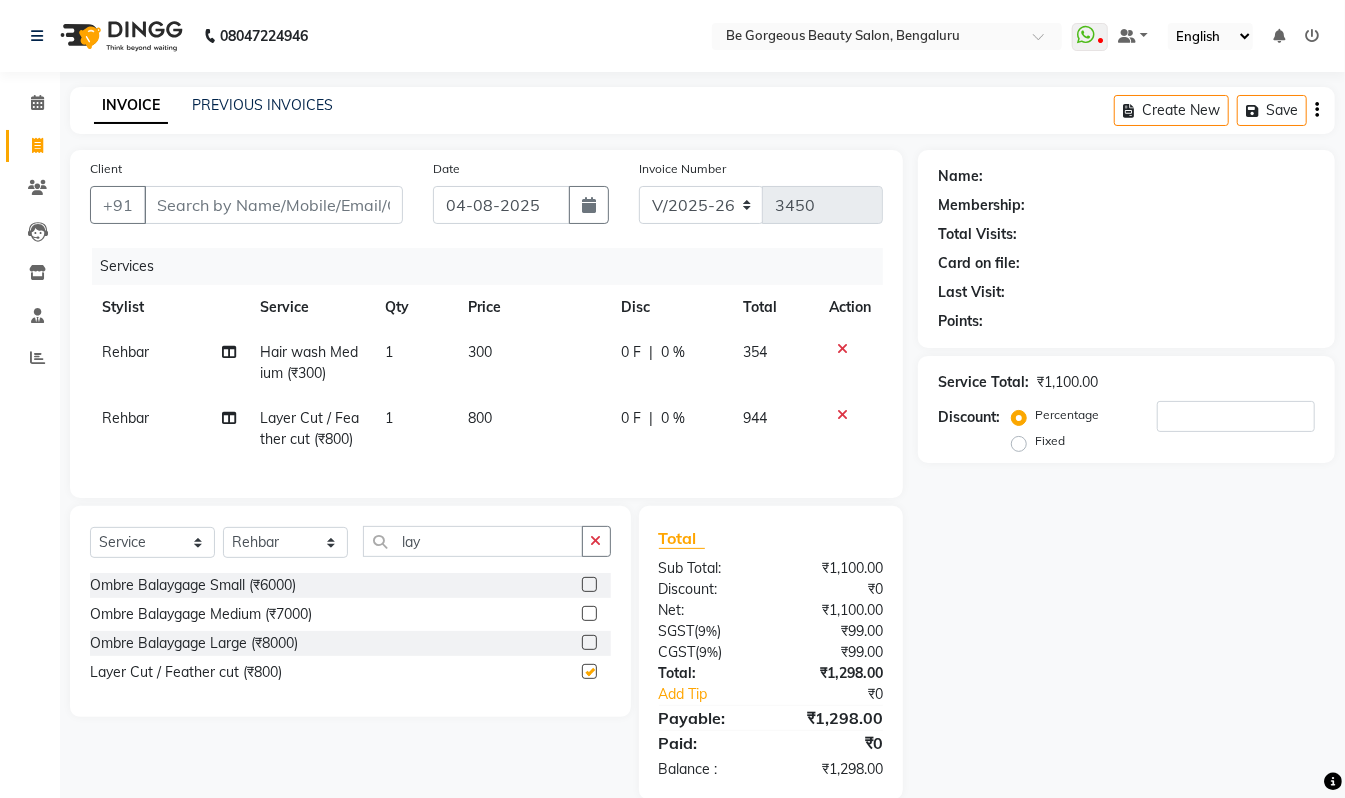 checkbox on "false" 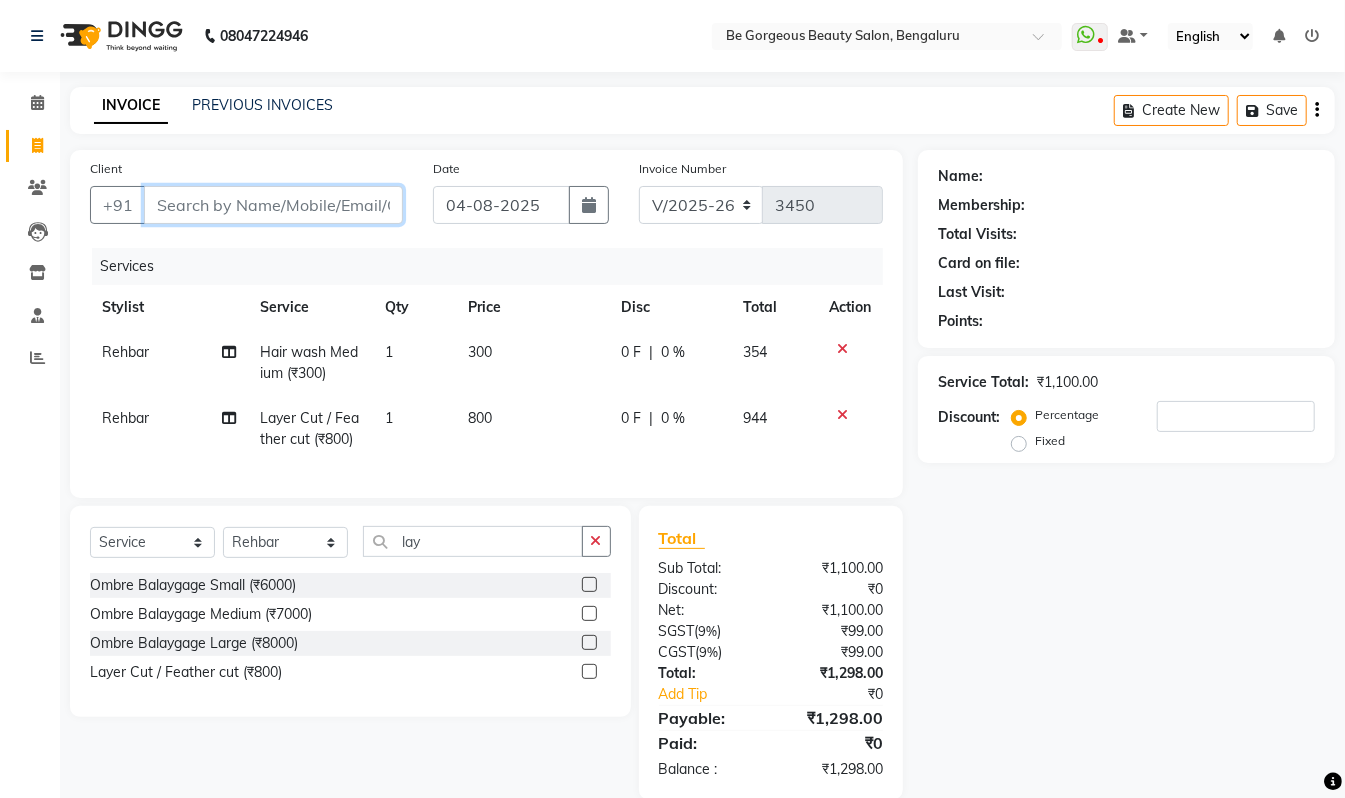 click on "Client" at bounding box center [273, 205] 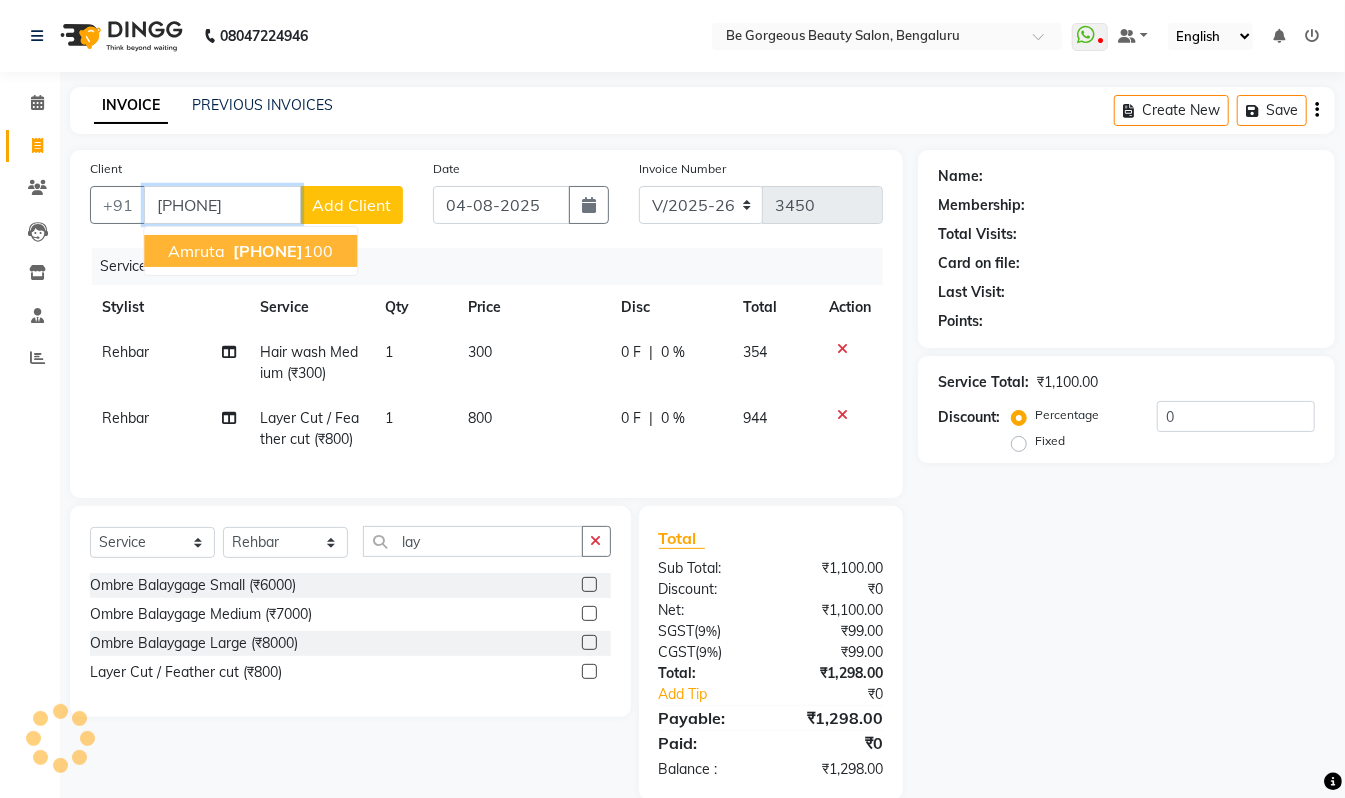 click on "[PHONE]" at bounding box center [268, 251] 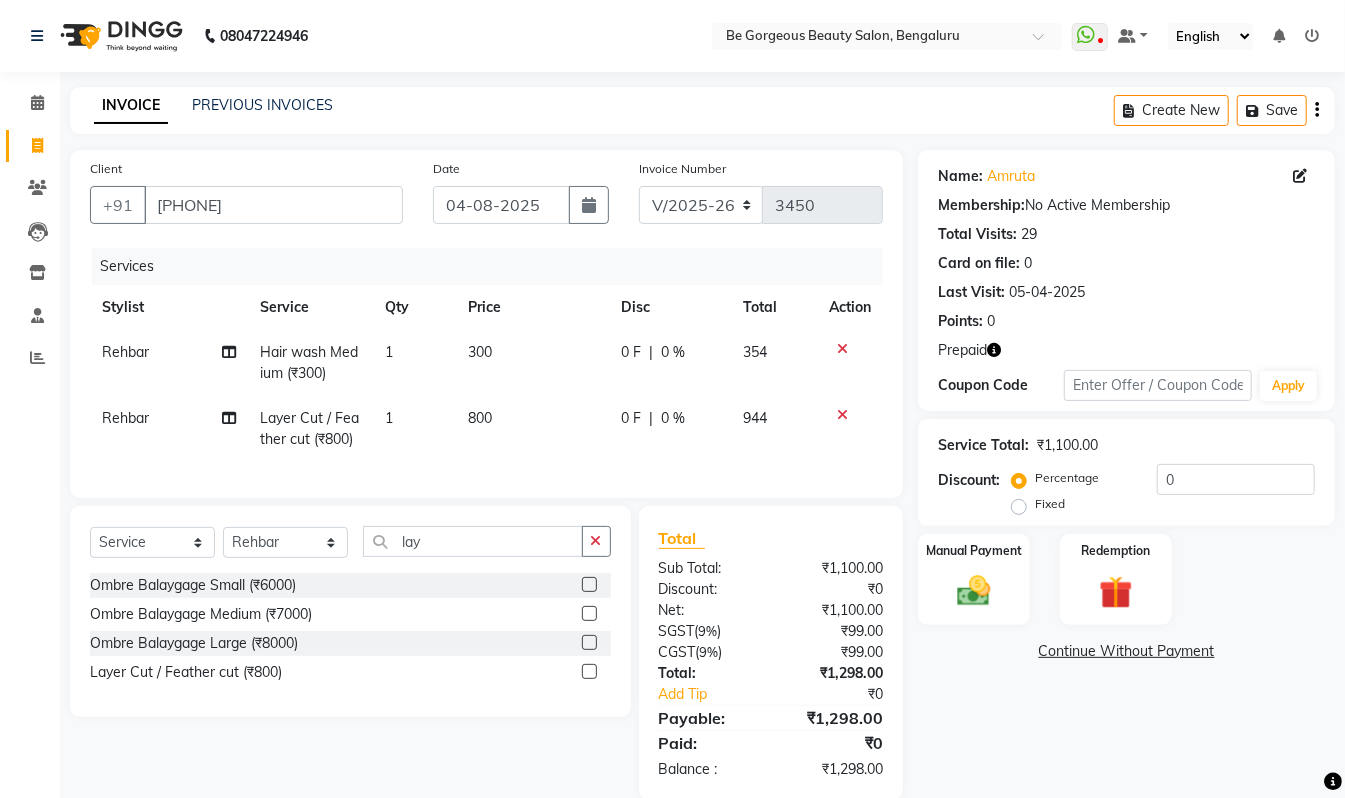 click 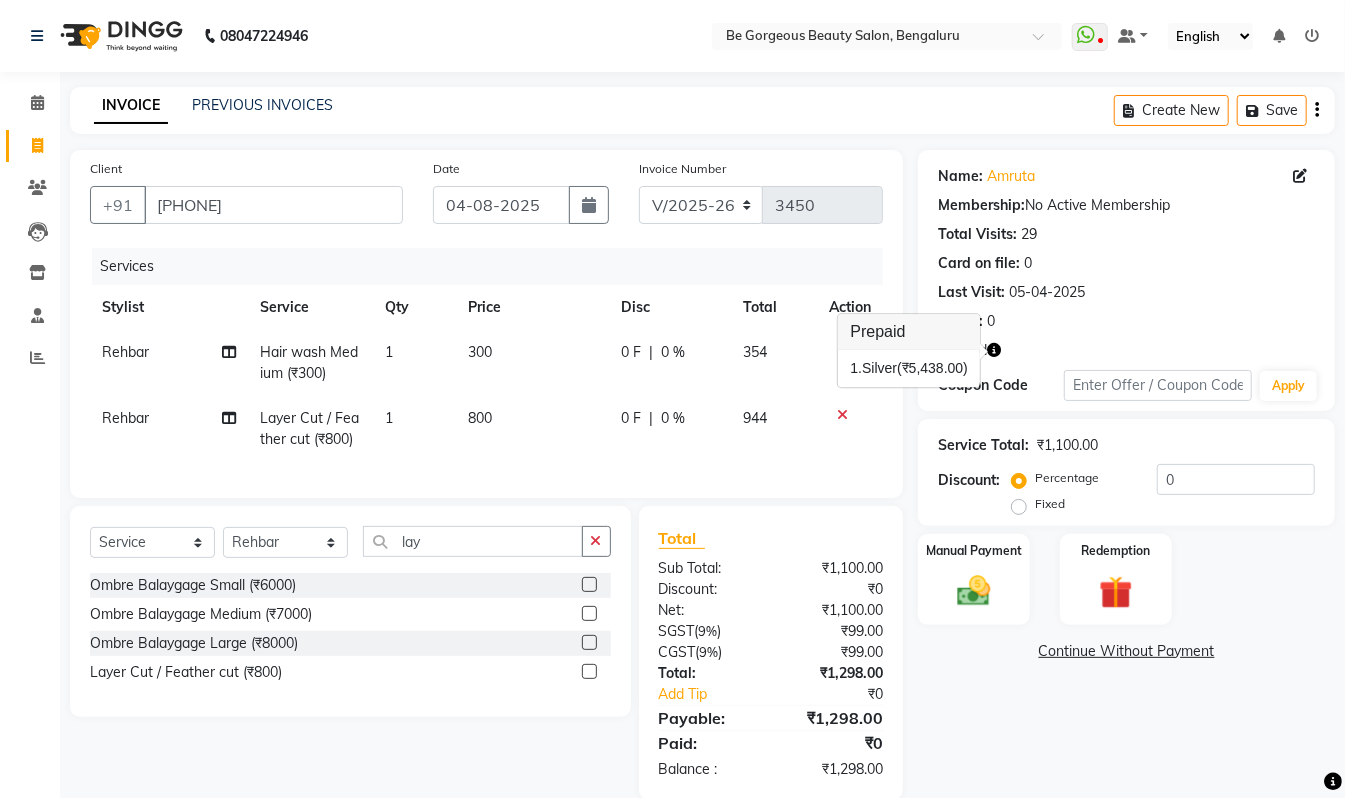 scroll, scrollTop: 52, scrollLeft: 0, axis: vertical 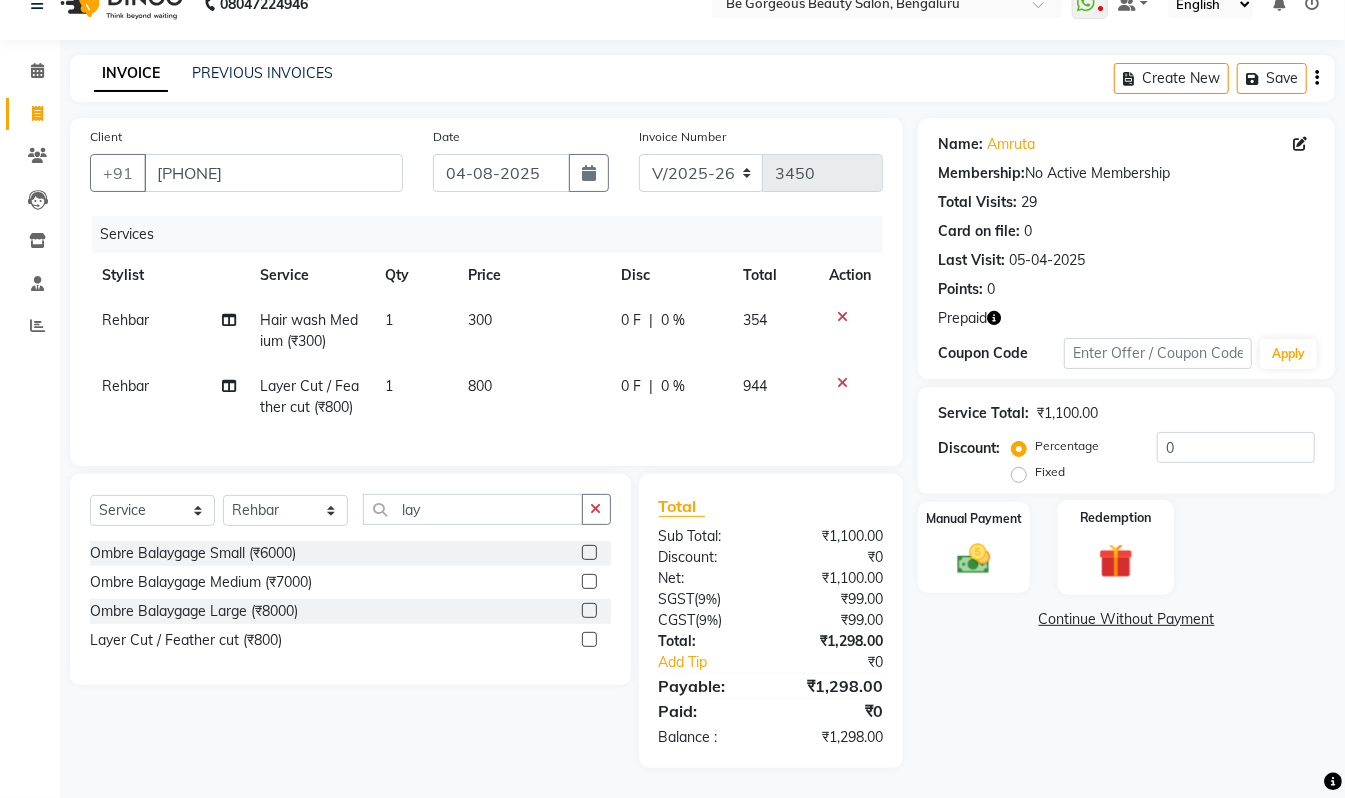 click on "Redemption" 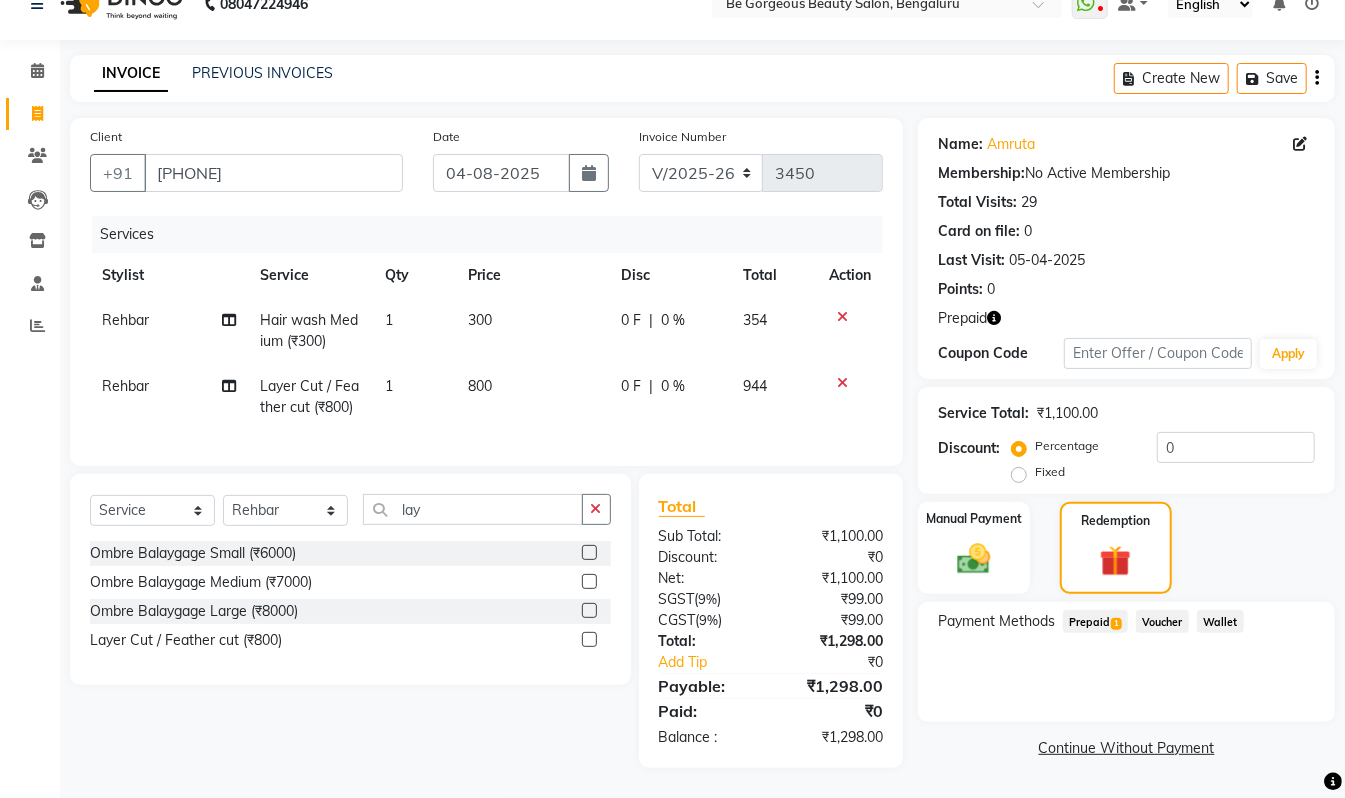 click on "Prepaid  1" 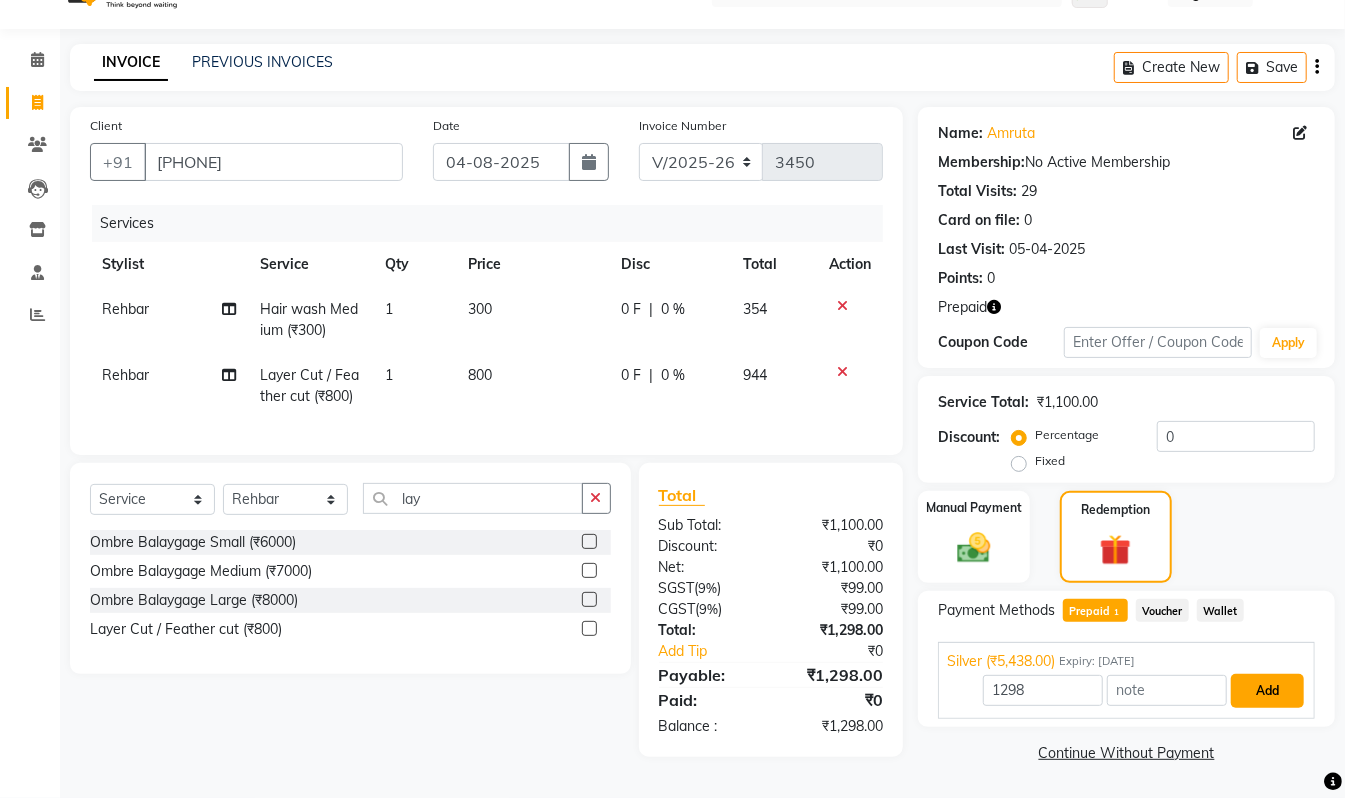 click on "Add" at bounding box center [1267, 691] 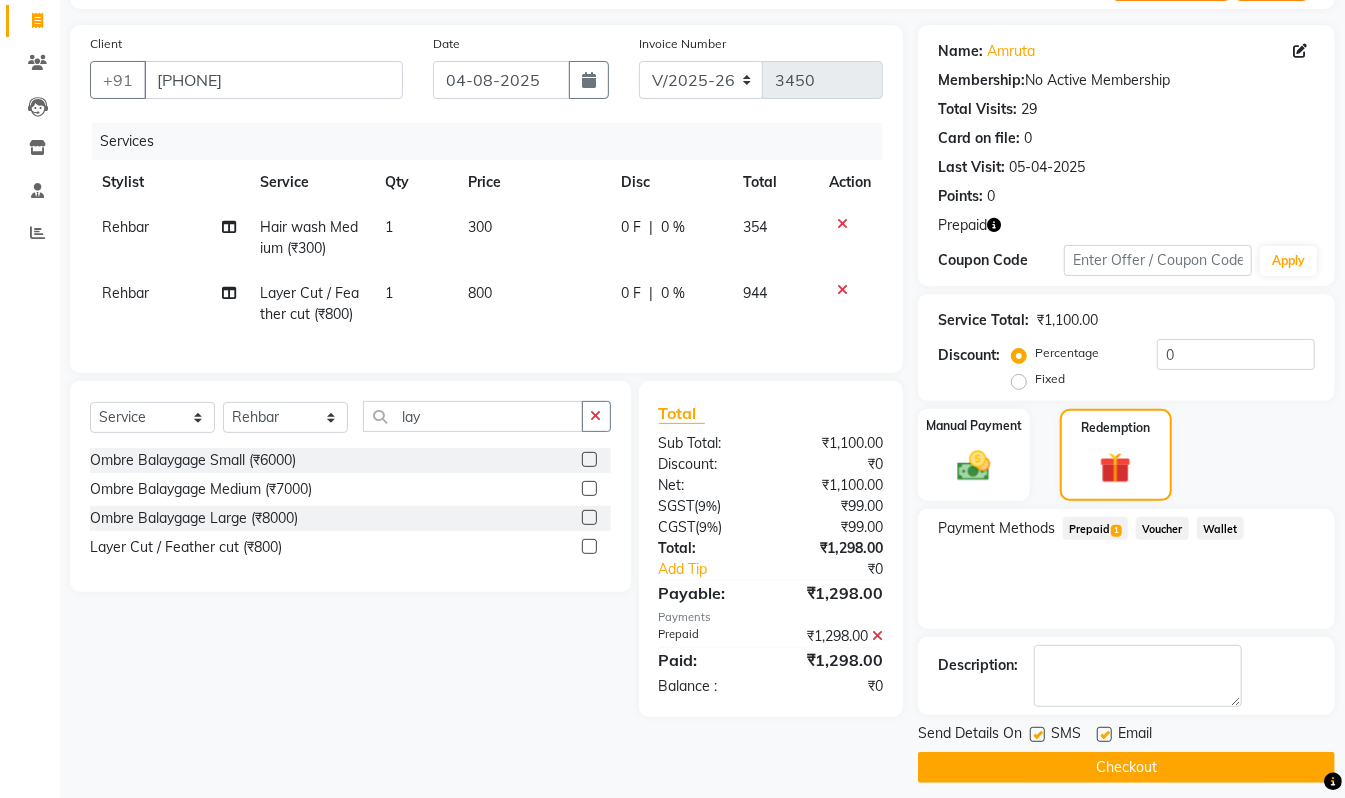 scroll, scrollTop: 126, scrollLeft: 0, axis: vertical 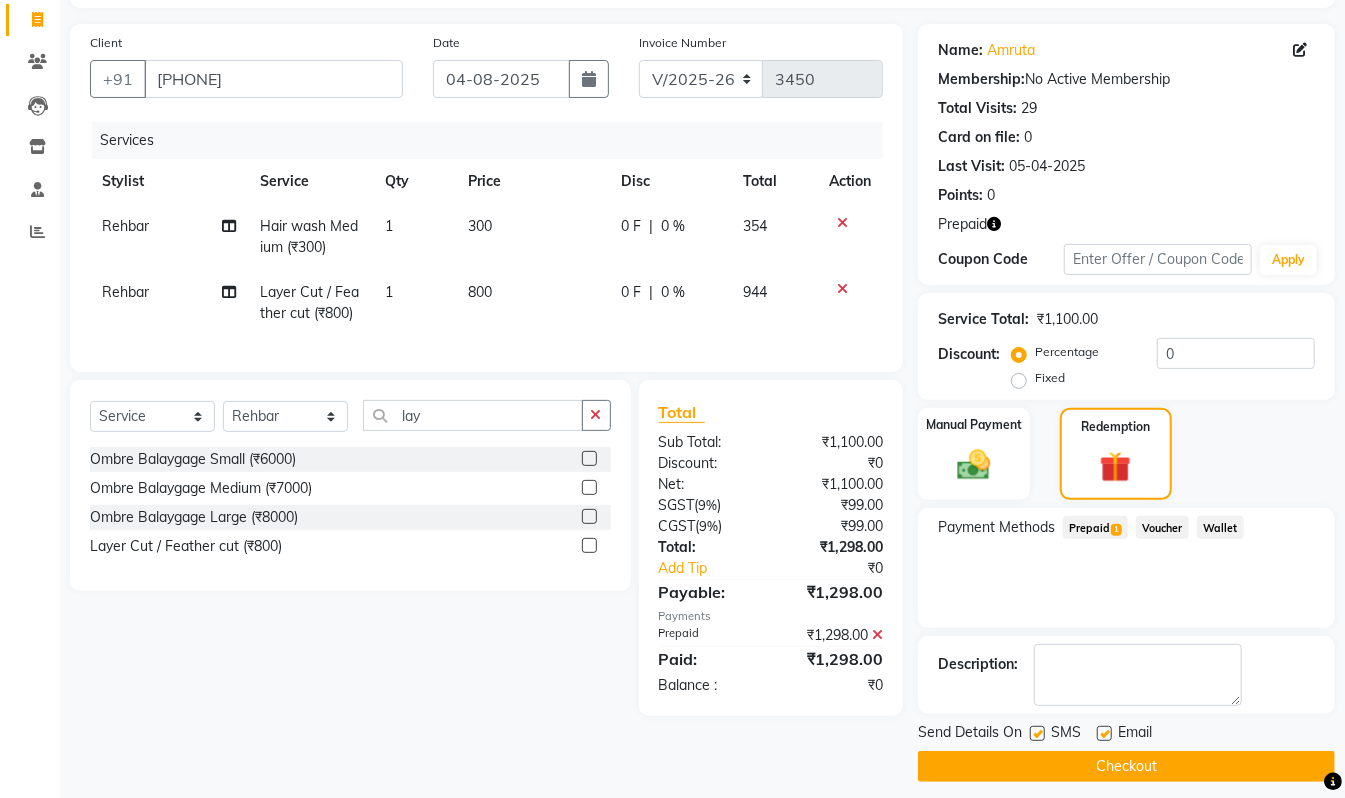 click on "Checkout" 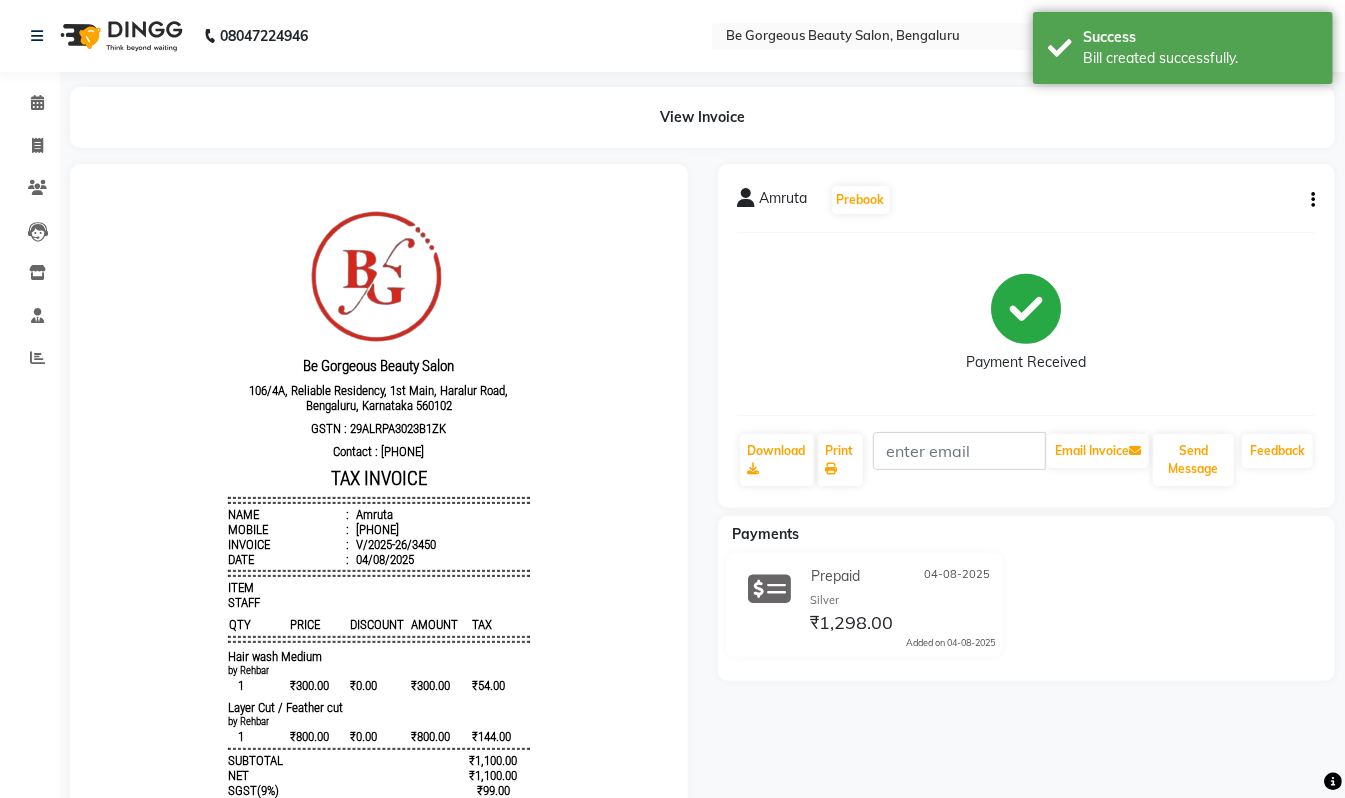 scroll, scrollTop: 0, scrollLeft: 0, axis: both 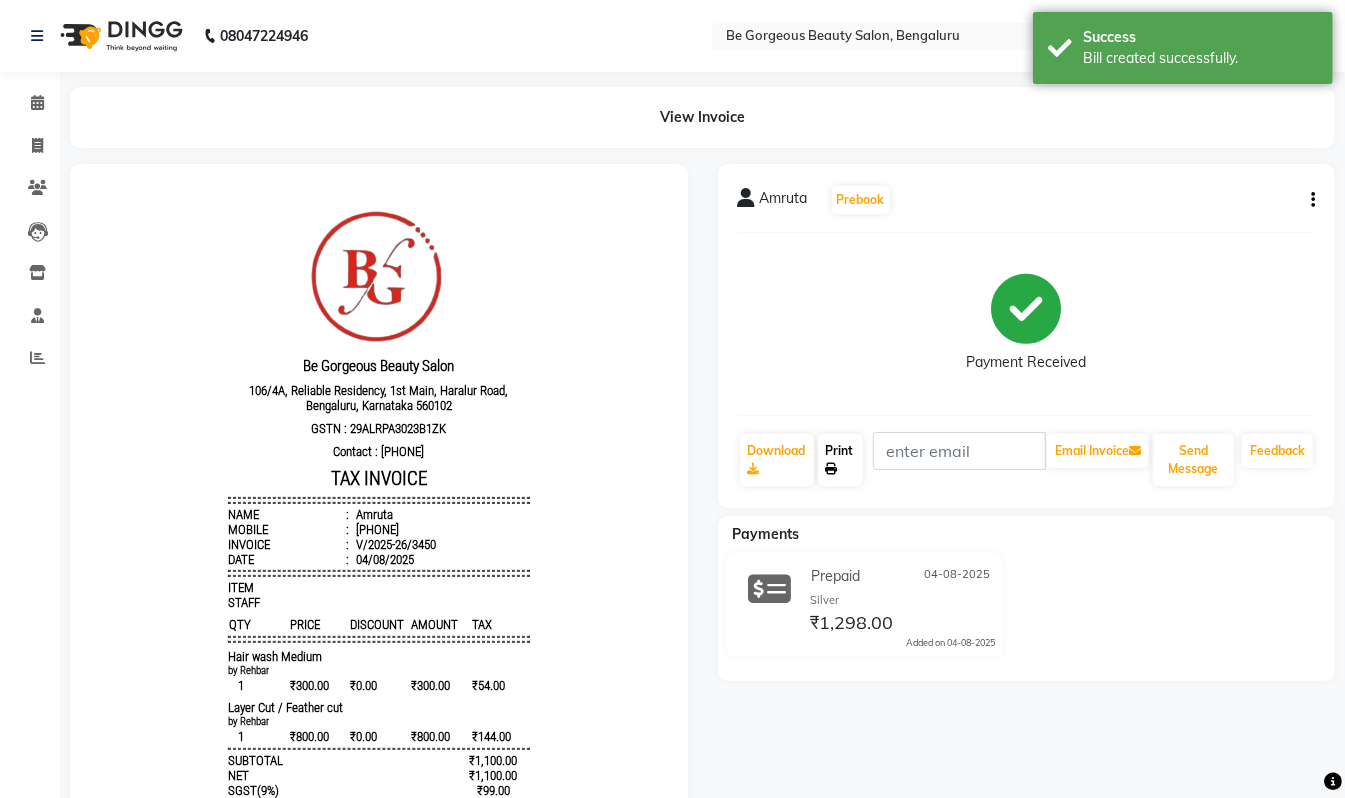 click 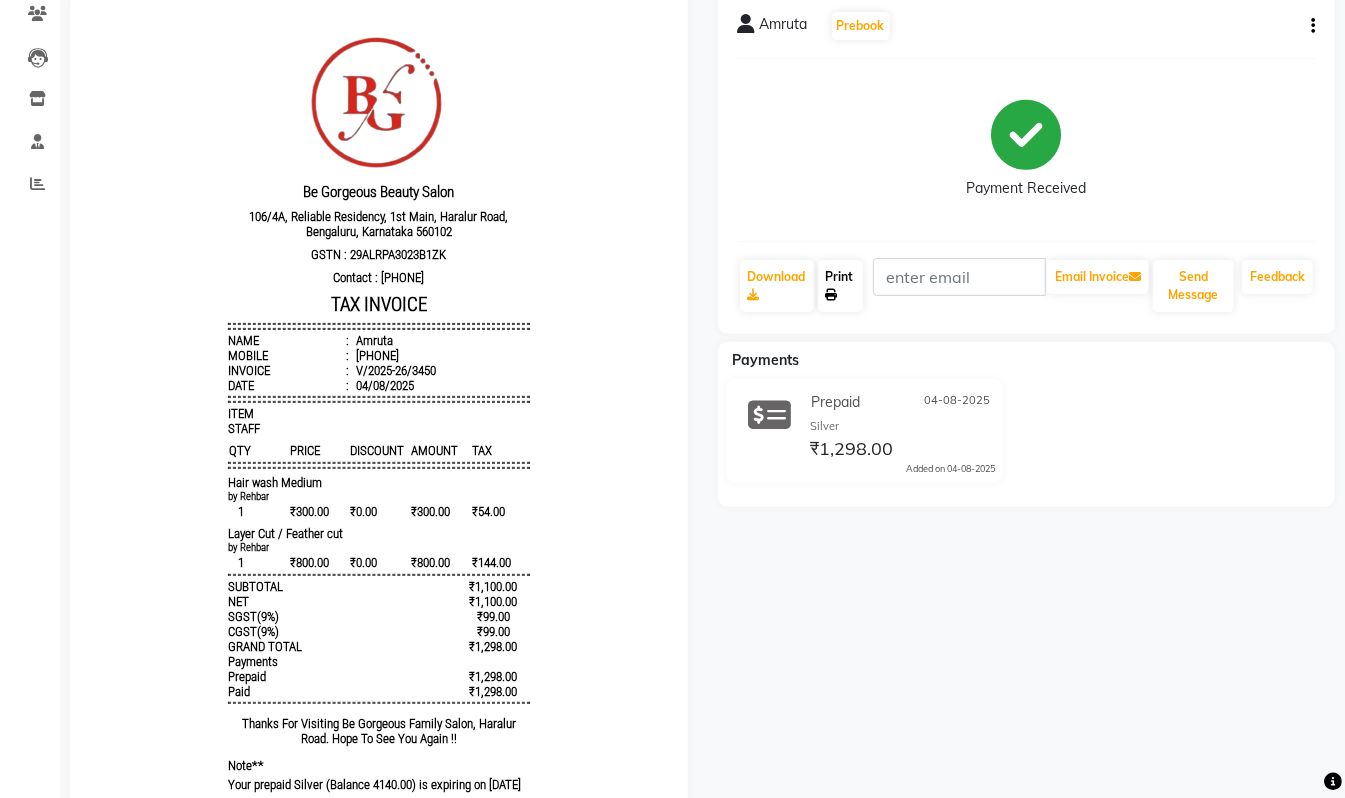 scroll, scrollTop: 128, scrollLeft: 0, axis: vertical 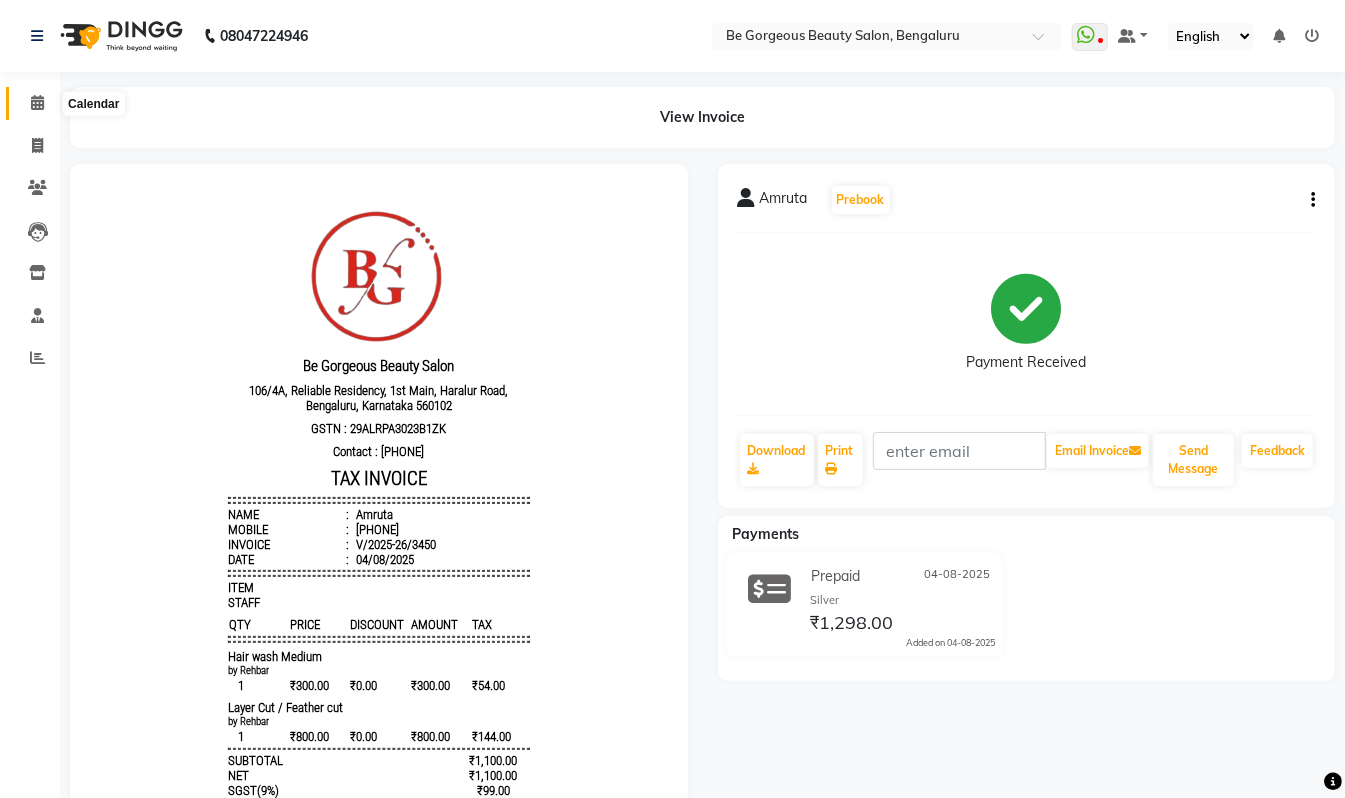 click 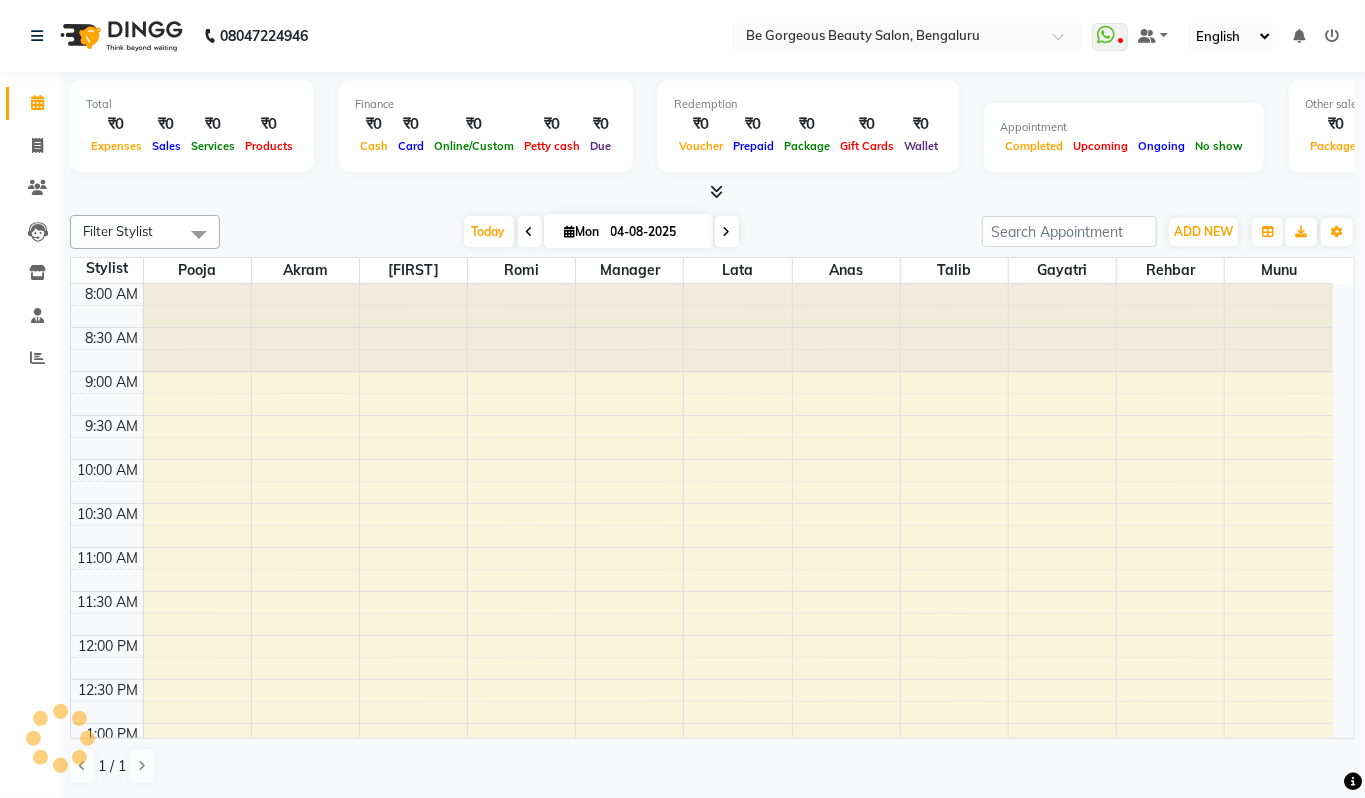 scroll, scrollTop: 0, scrollLeft: 0, axis: both 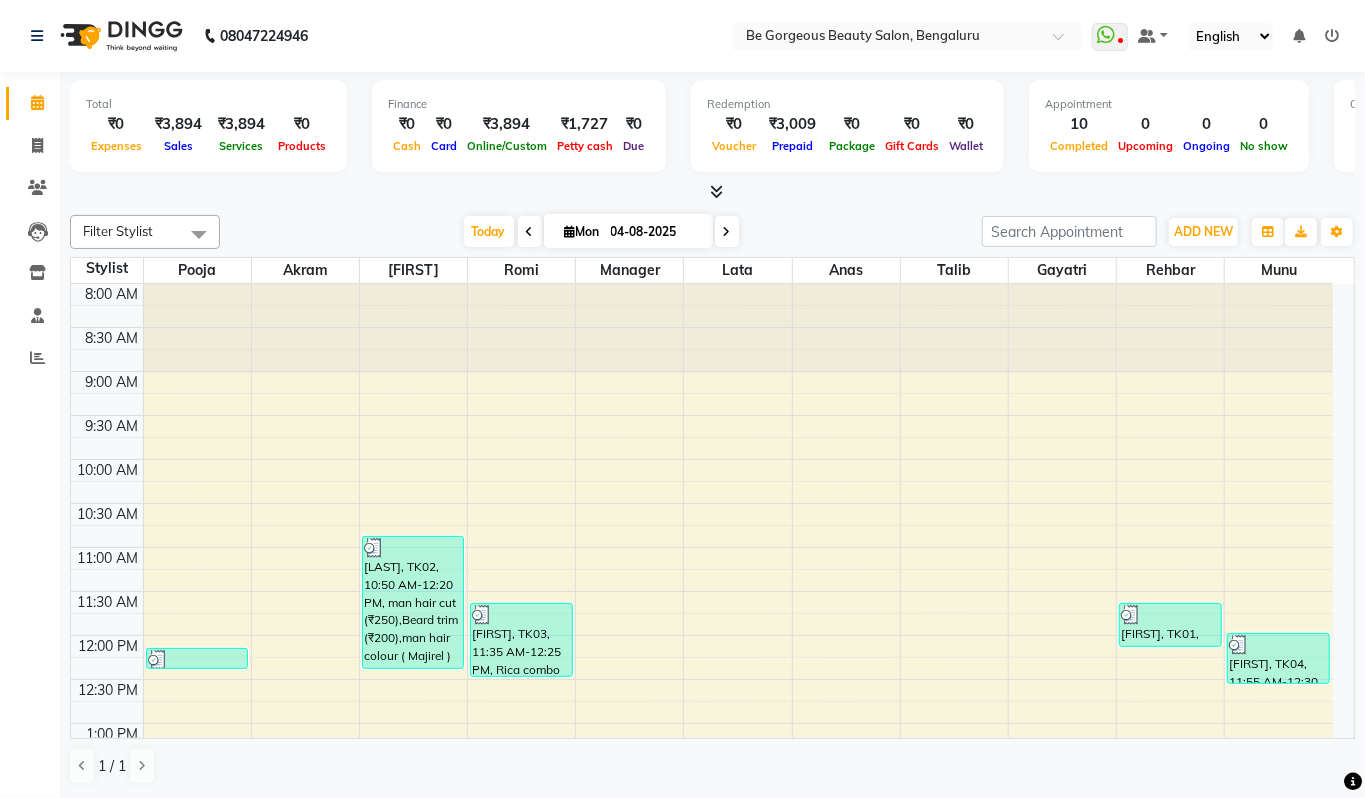 click at bounding box center (716, 191) 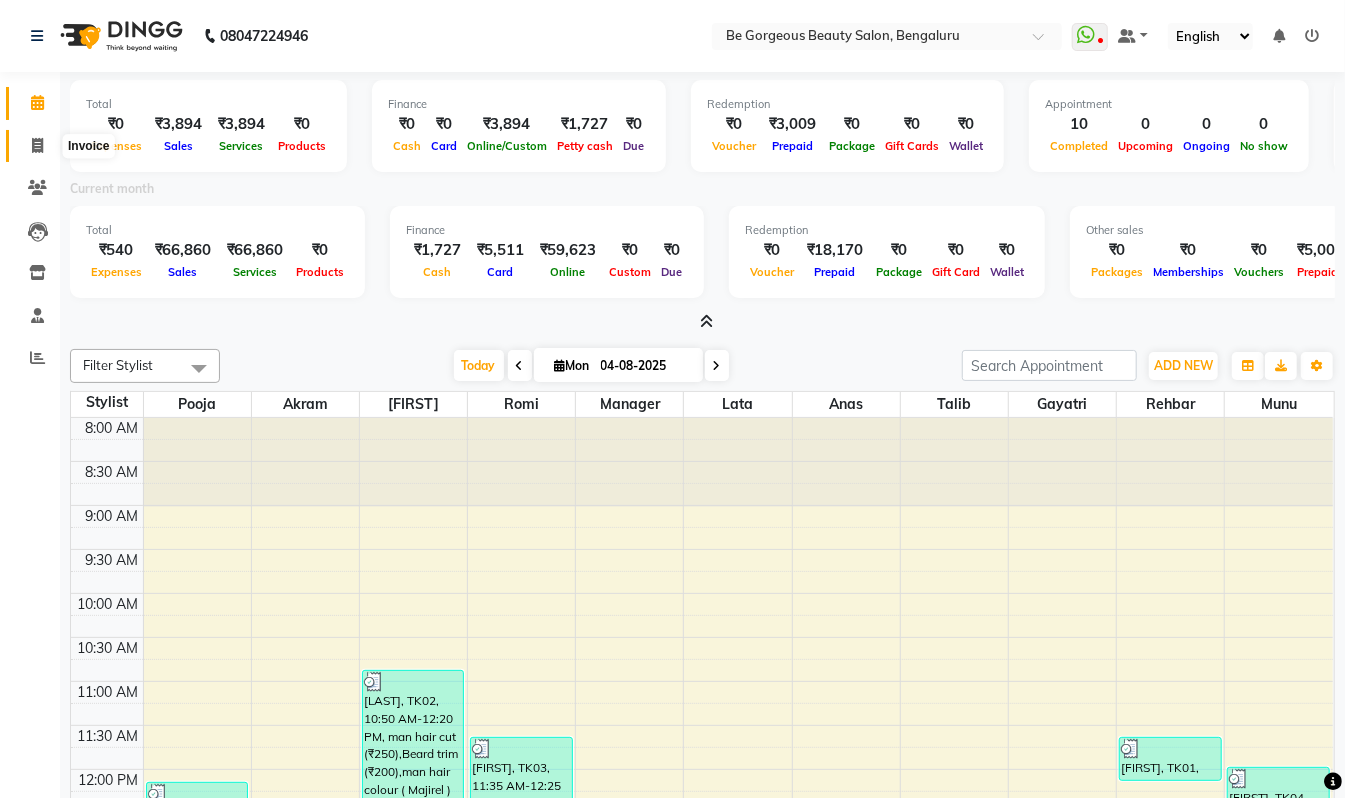 click 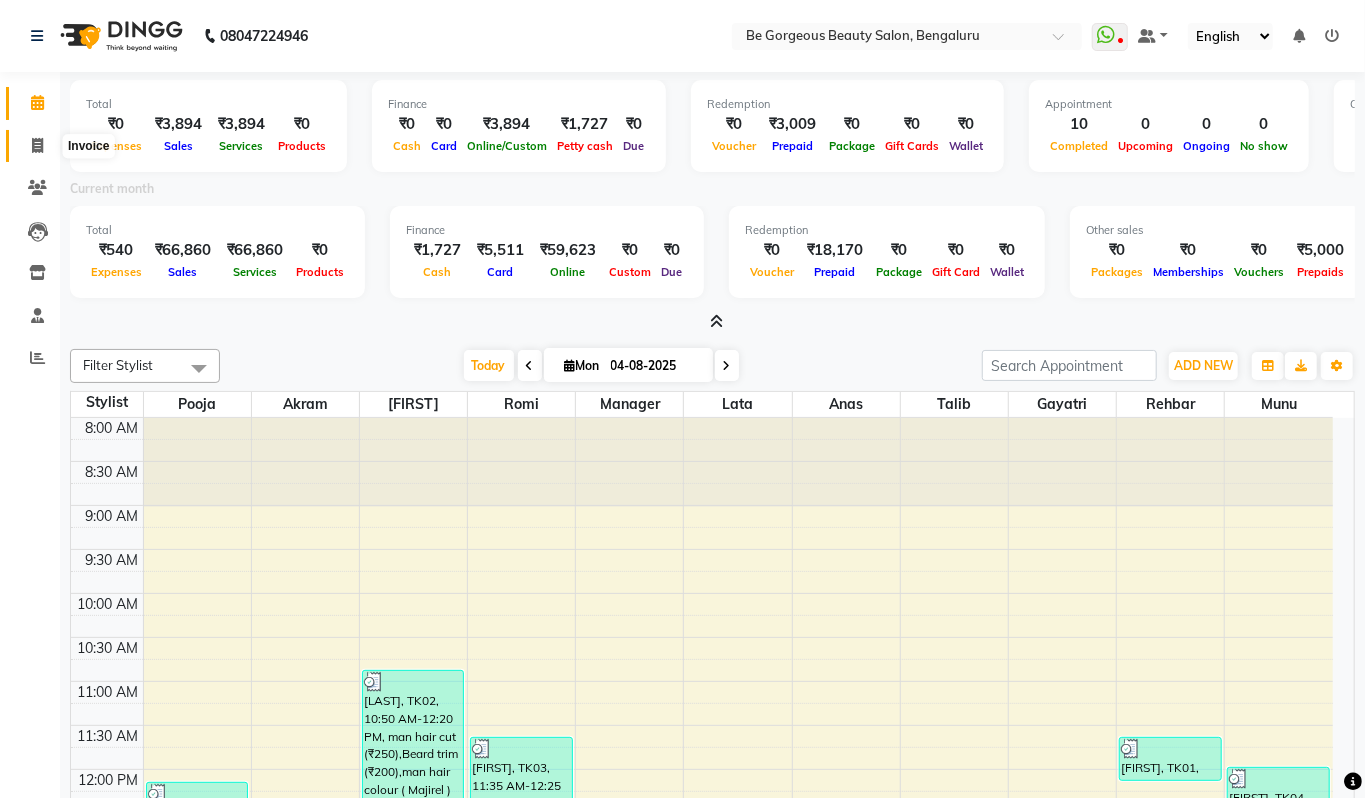 select on "5405" 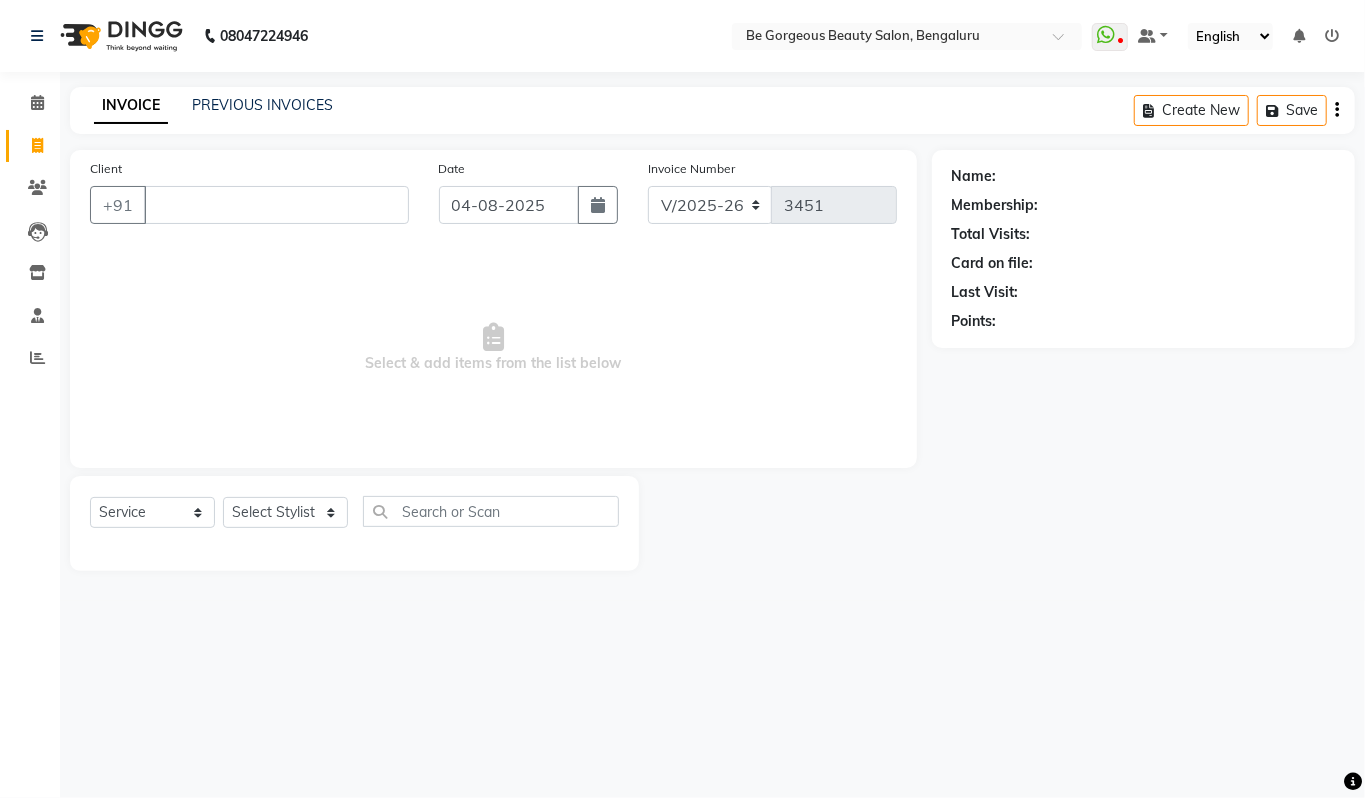 type 